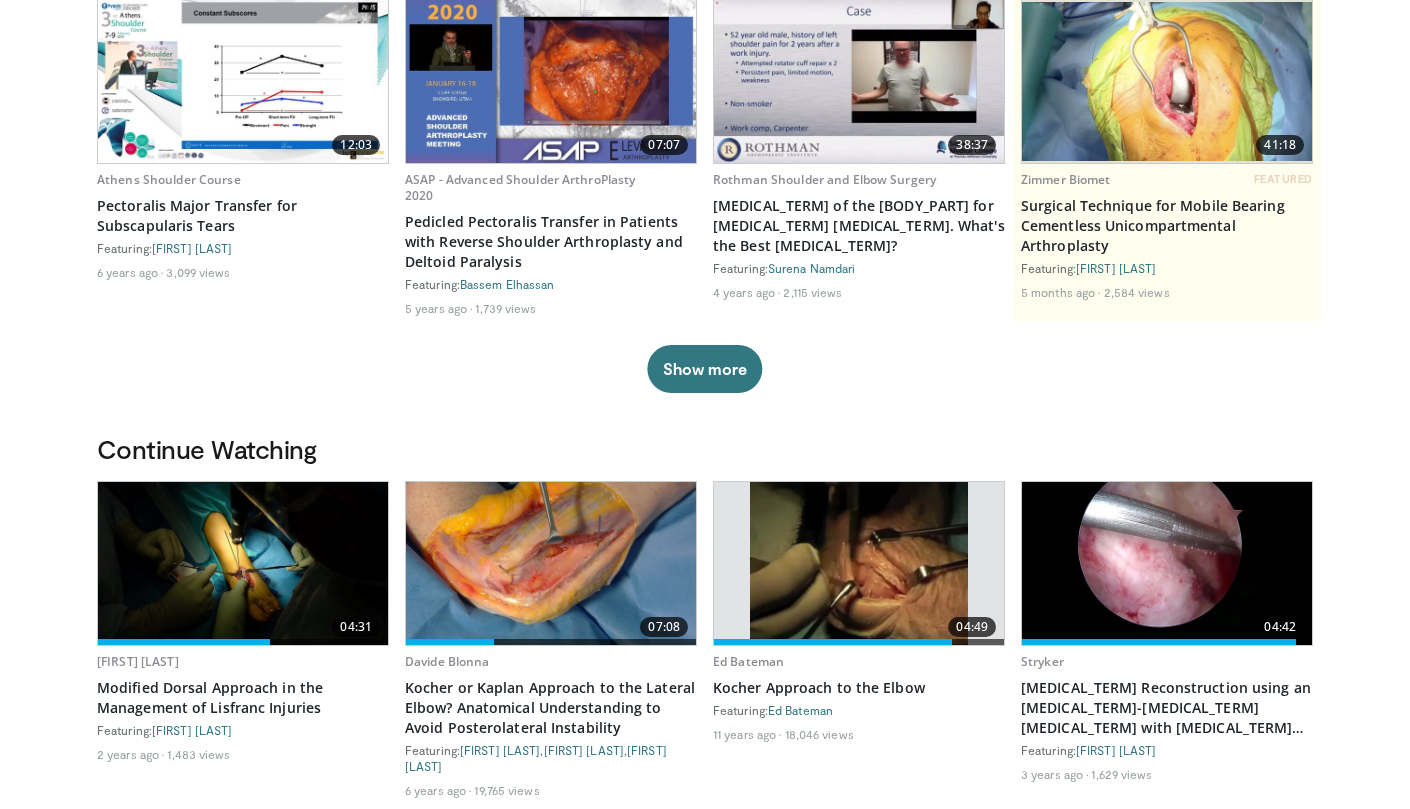 scroll, scrollTop: 0, scrollLeft: 0, axis: both 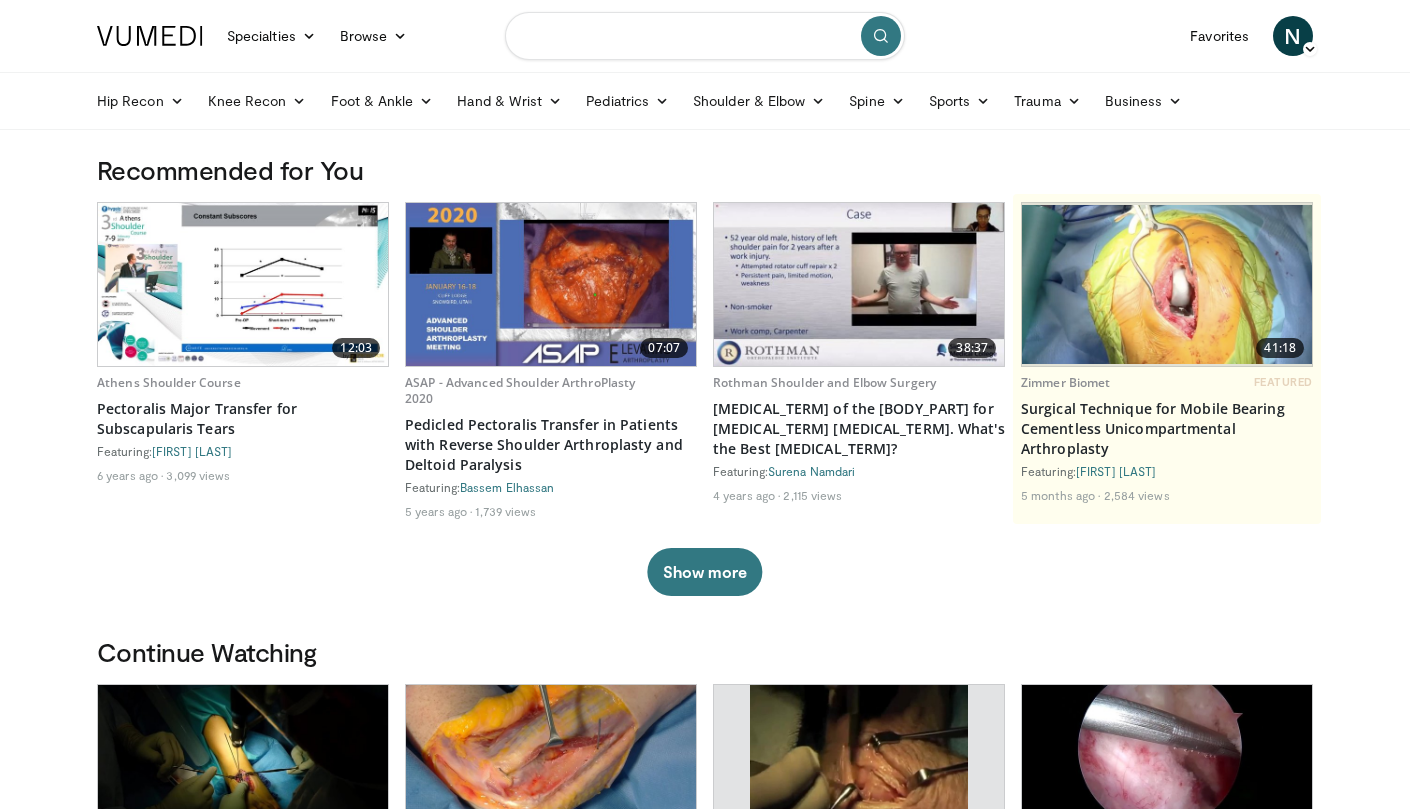 click at bounding box center (705, 36) 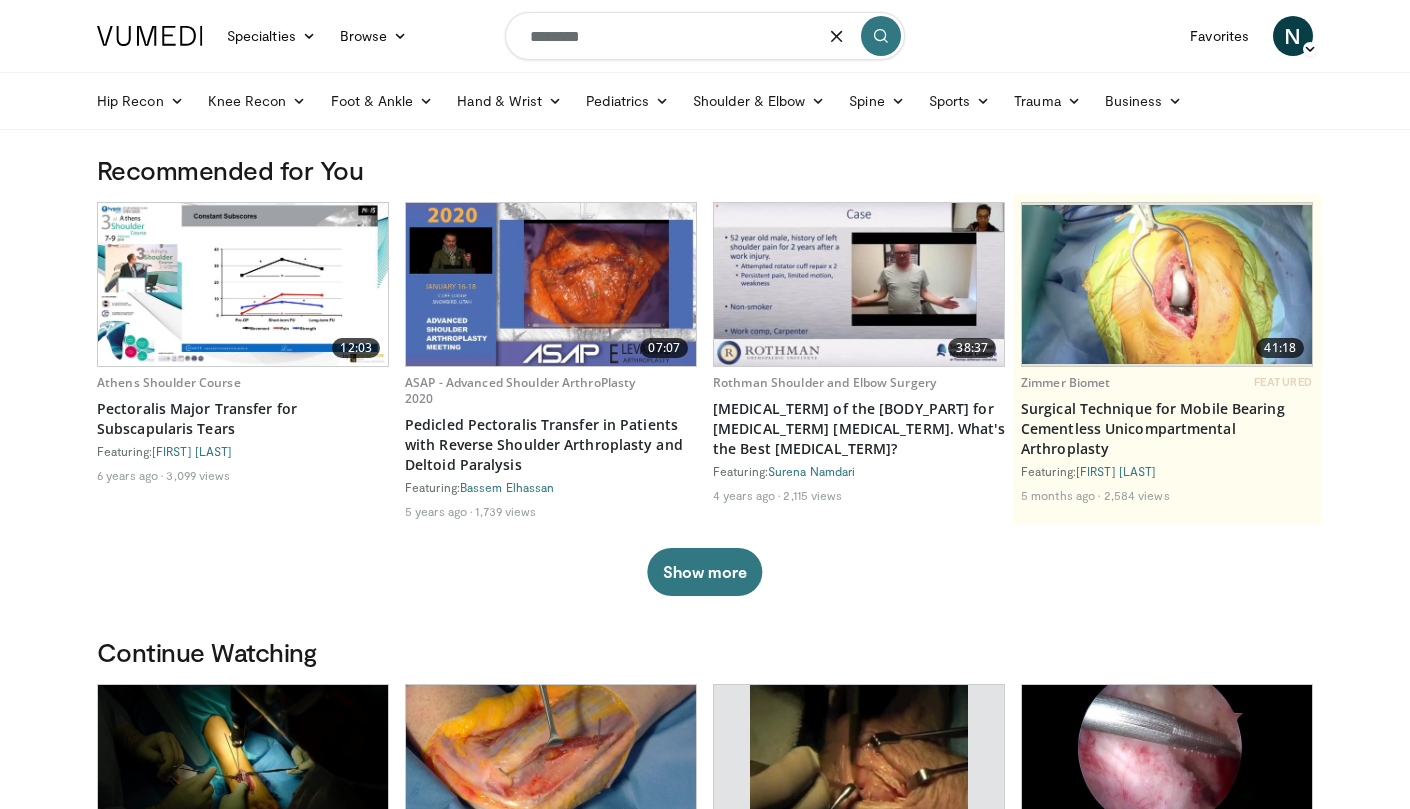 type on "*********" 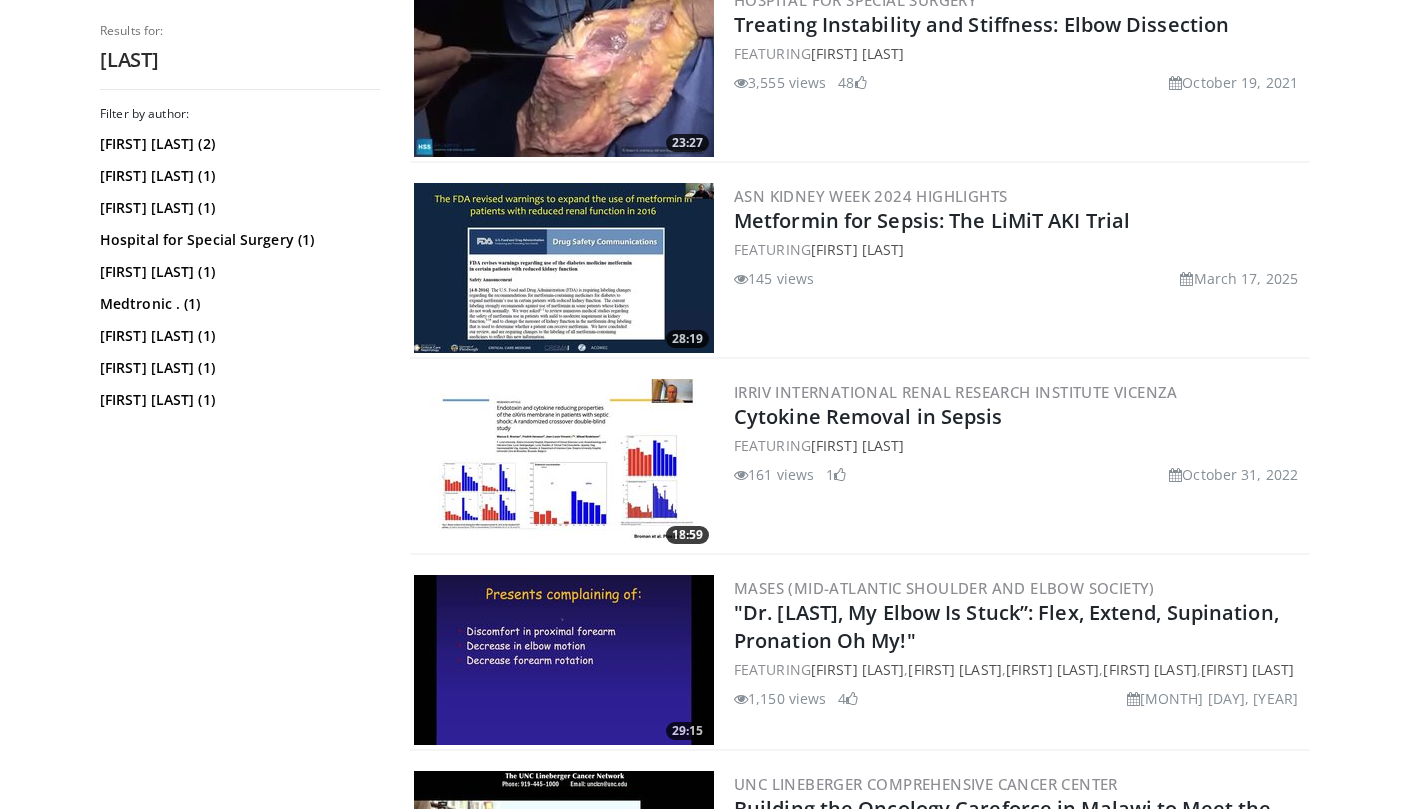 scroll, scrollTop: 0, scrollLeft: 0, axis: both 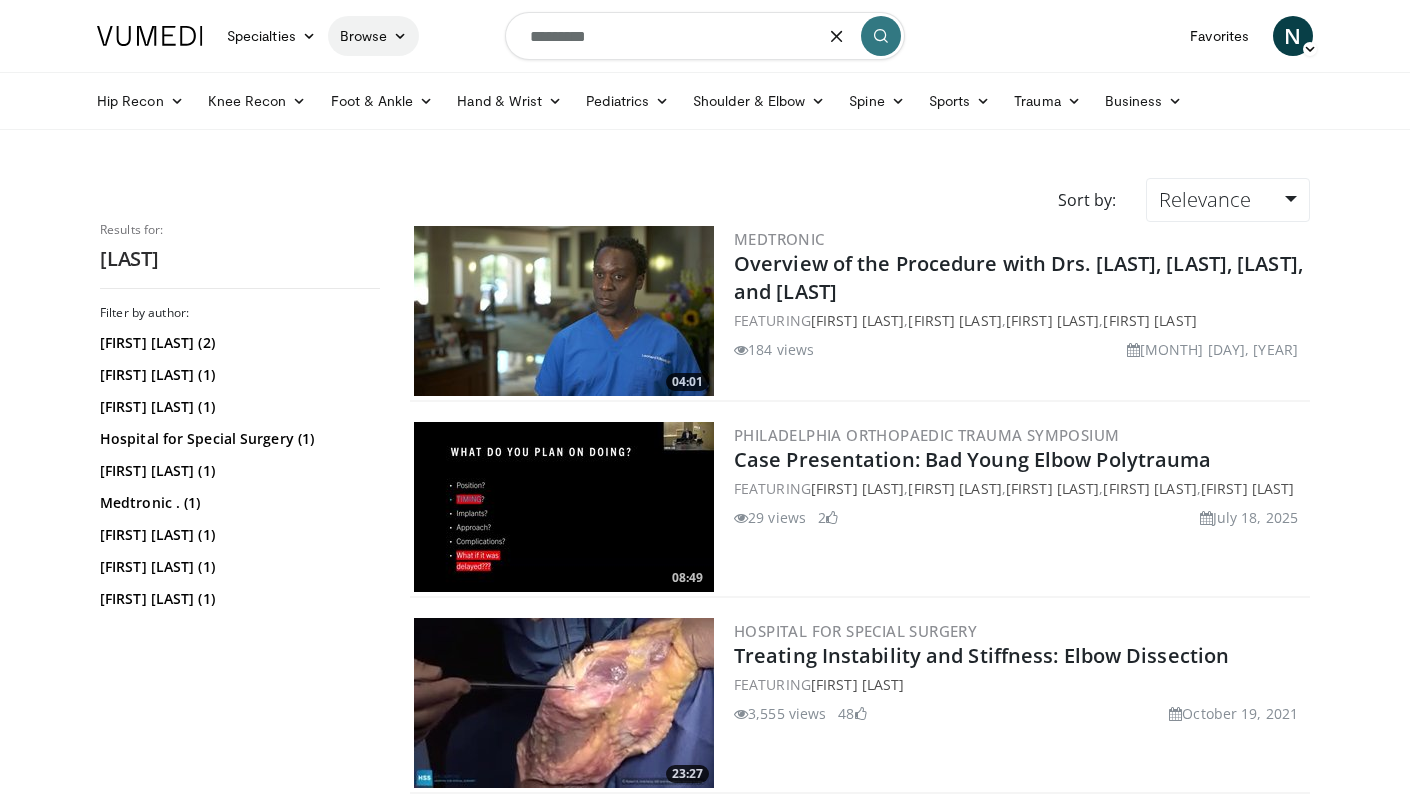drag, startPoint x: 660, startPoint y: 36, endPoint x: 412, endPoint y: 32, distance: 248.03226 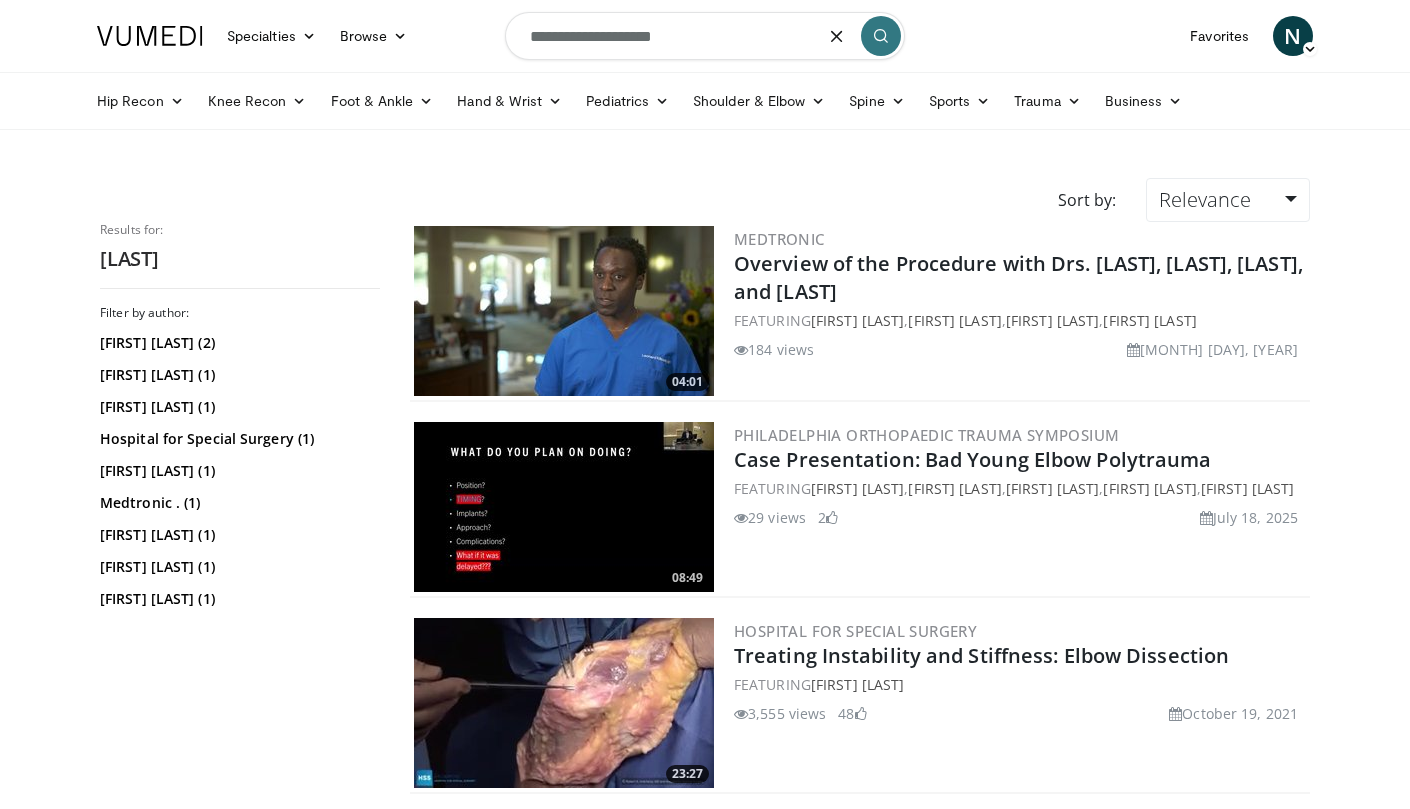 type on "**********" 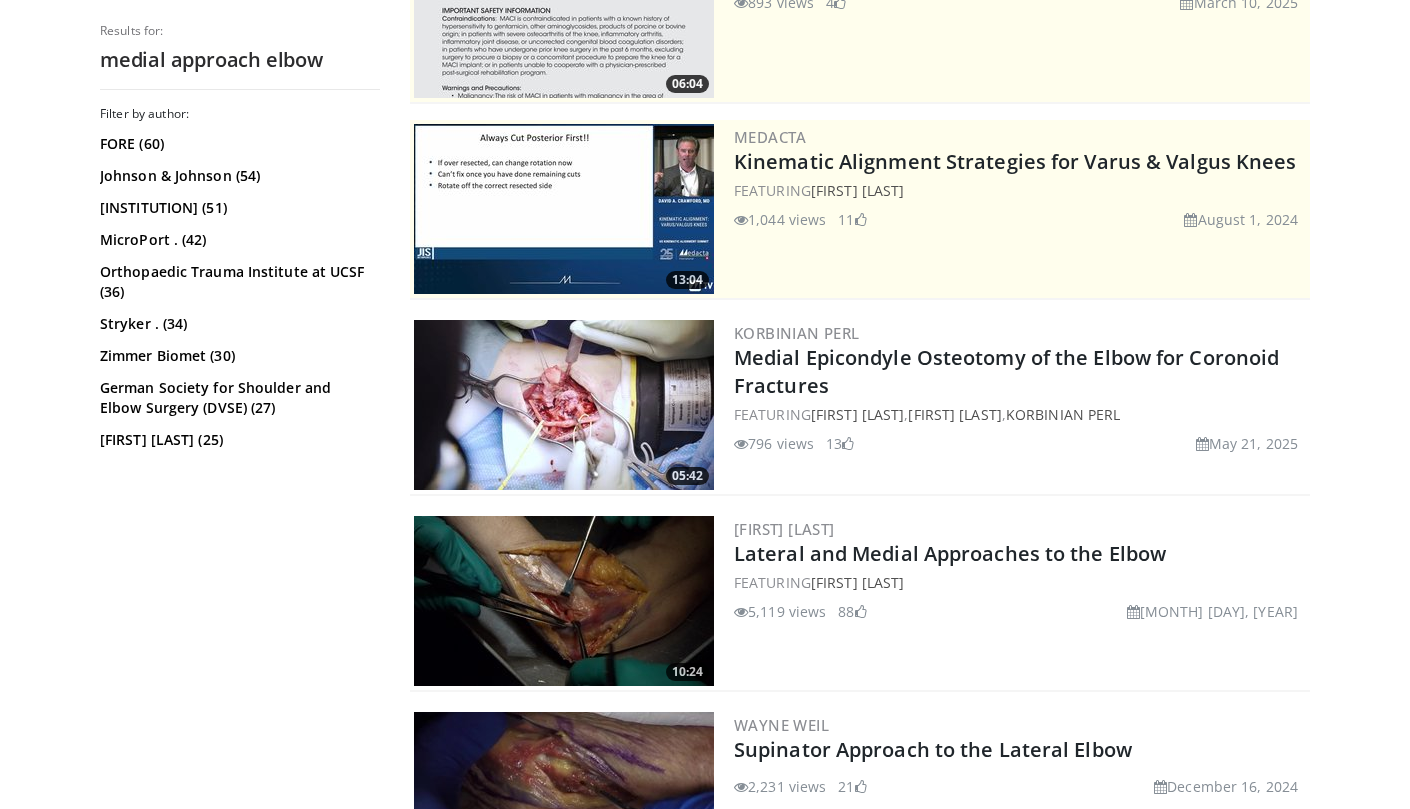 scroll, scrollTop: 569, scrollLeft: 0, axis: vertical 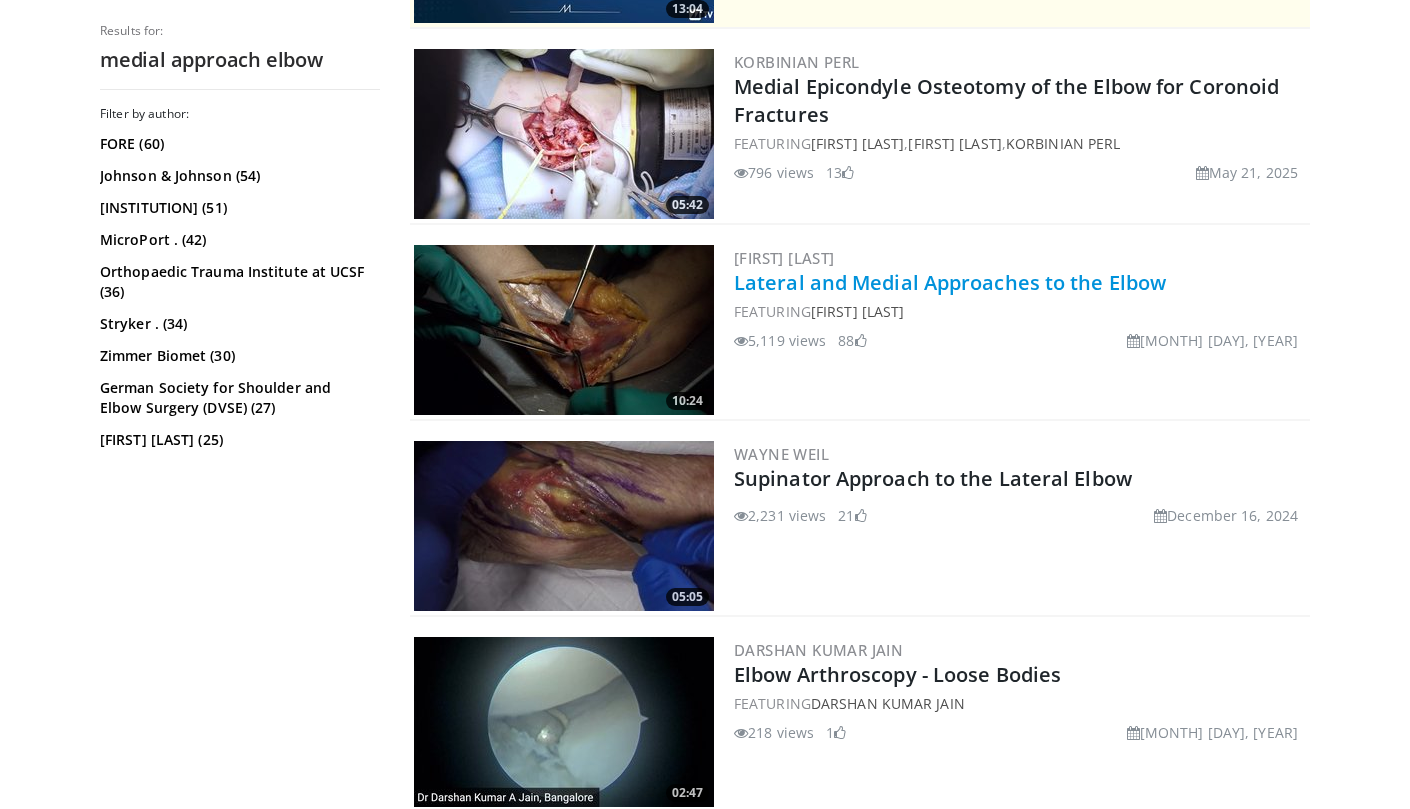 click on "Lateral and Medial Approaches to the Elbow" at bounding box center [950, 282] 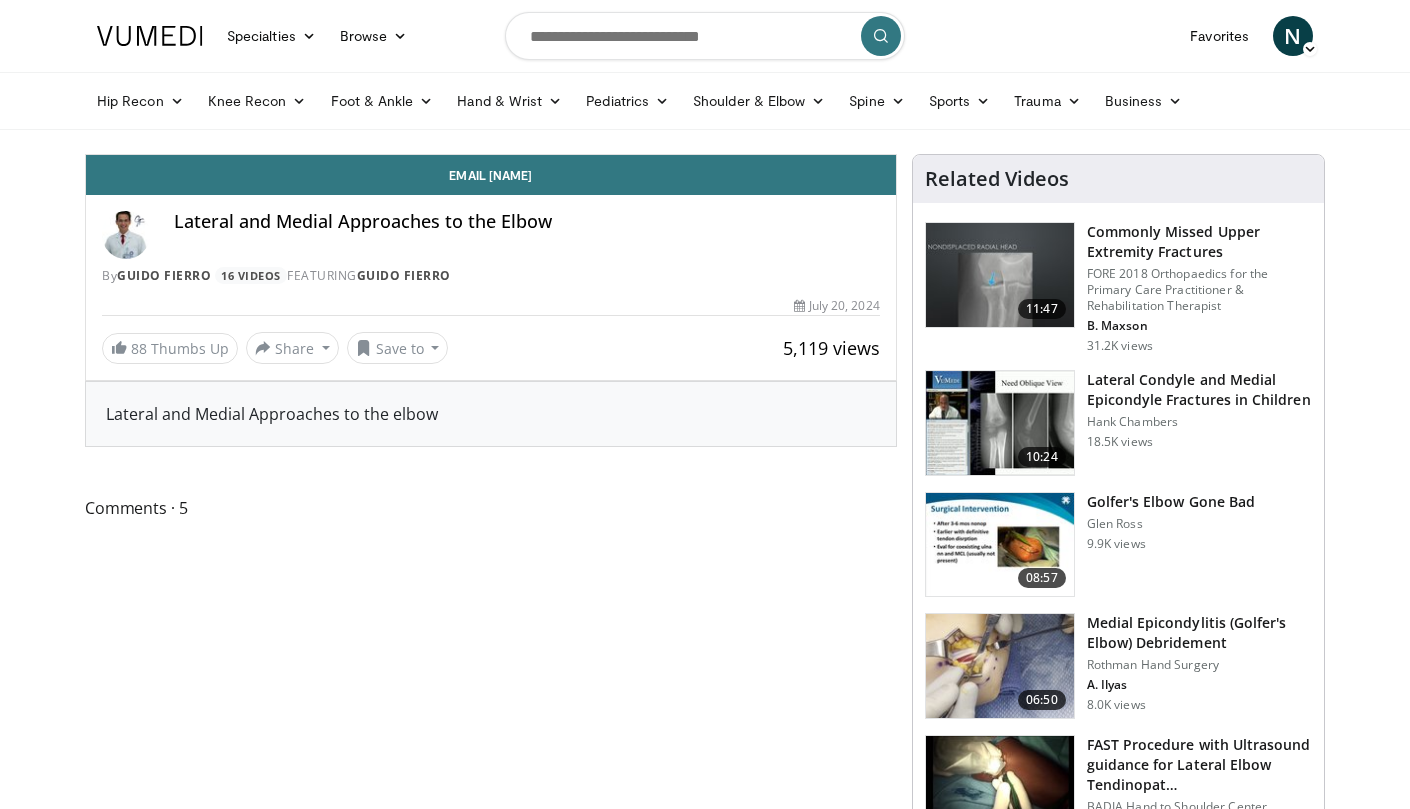 scroll, scrollTop: 0, scrollLeft: 0, axis: both 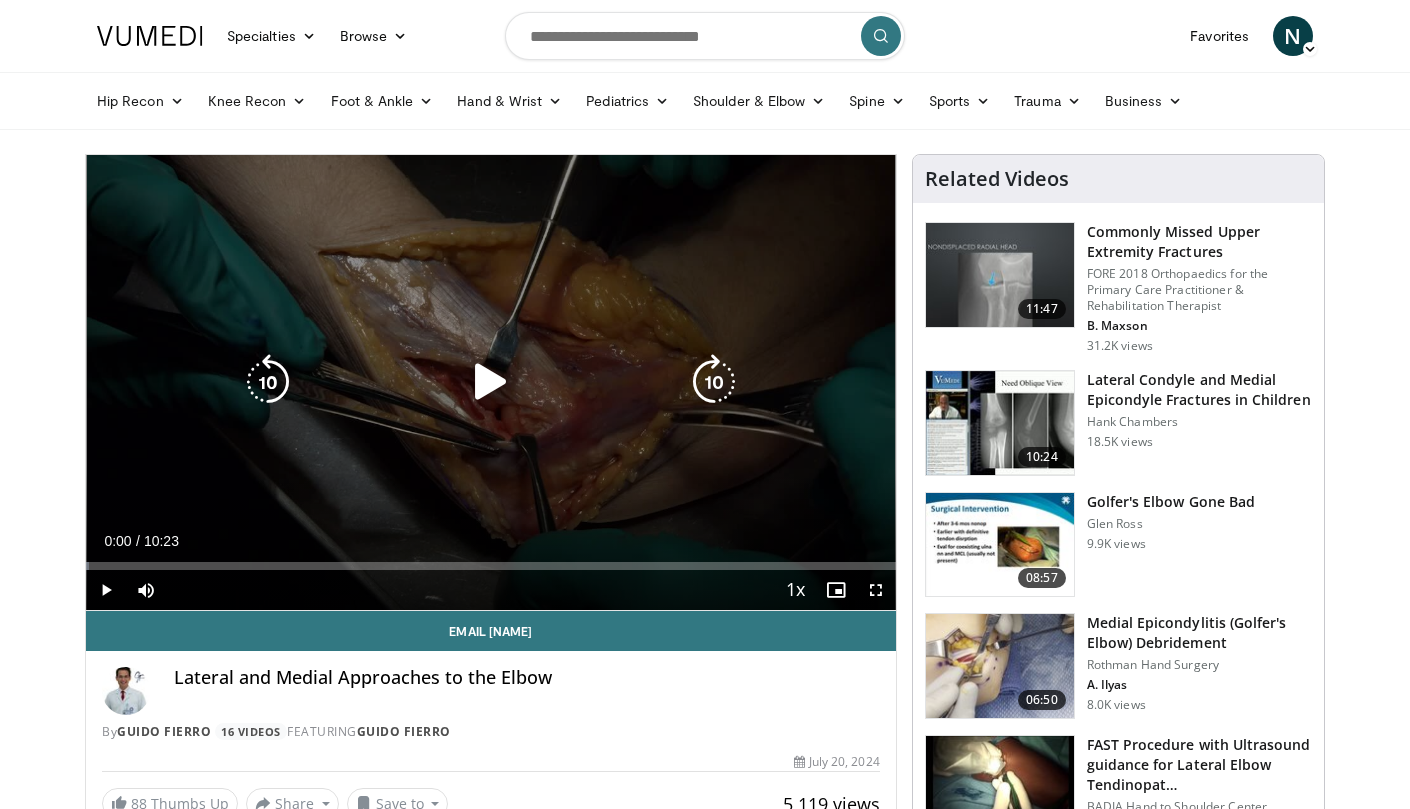 click at bounding box center [491, 382] 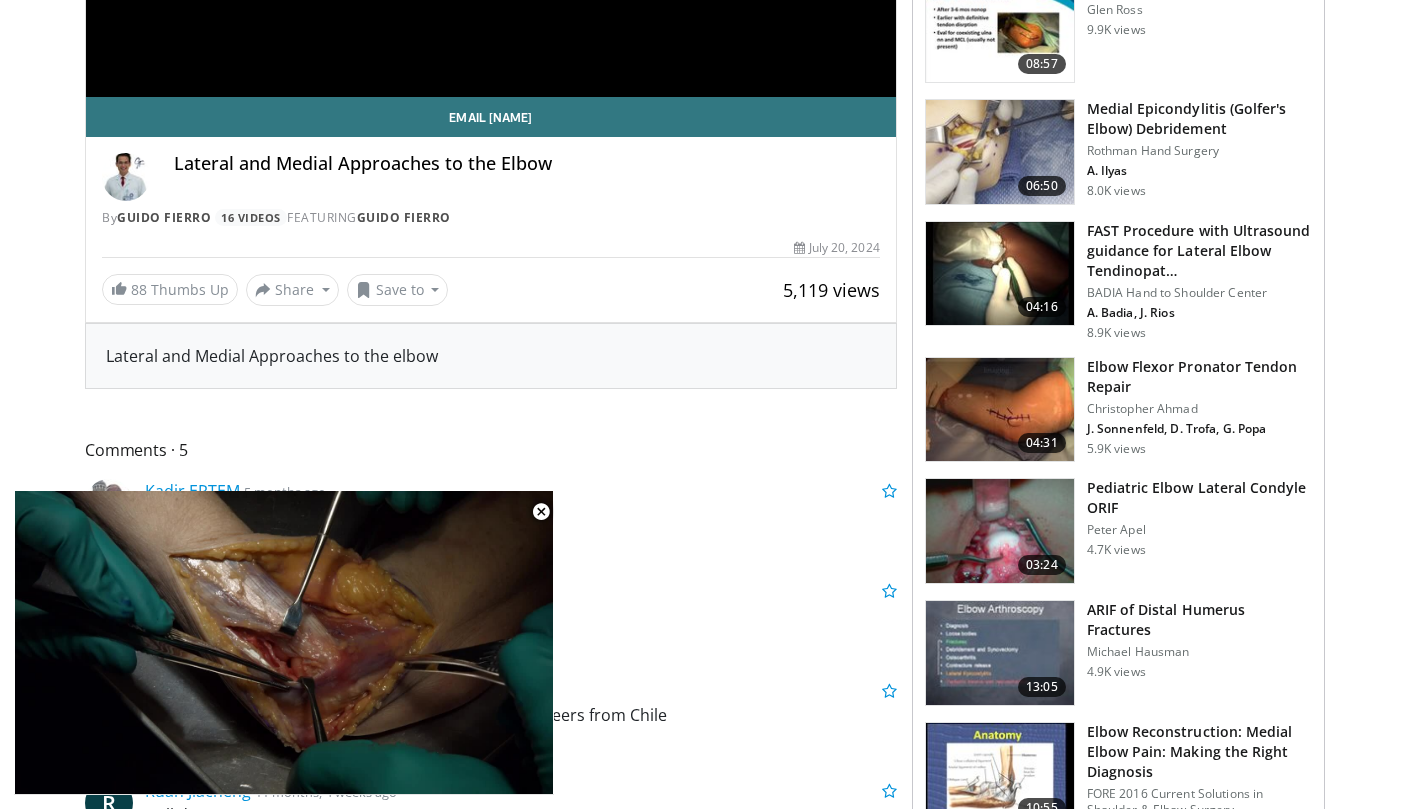 scroll, scrollTop: 392, scrollLeft: 0, axis: vertical 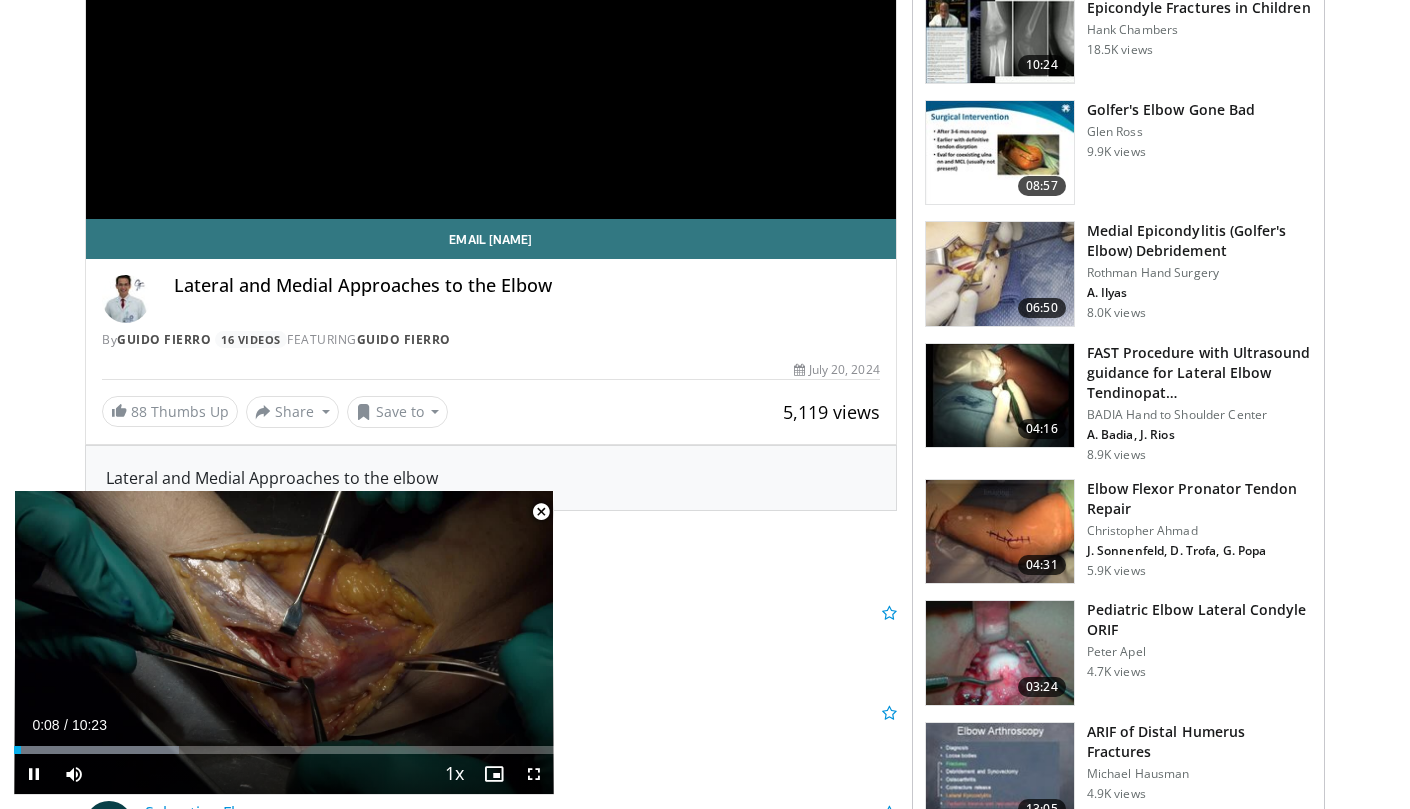 click at bounding box center [541, 512] 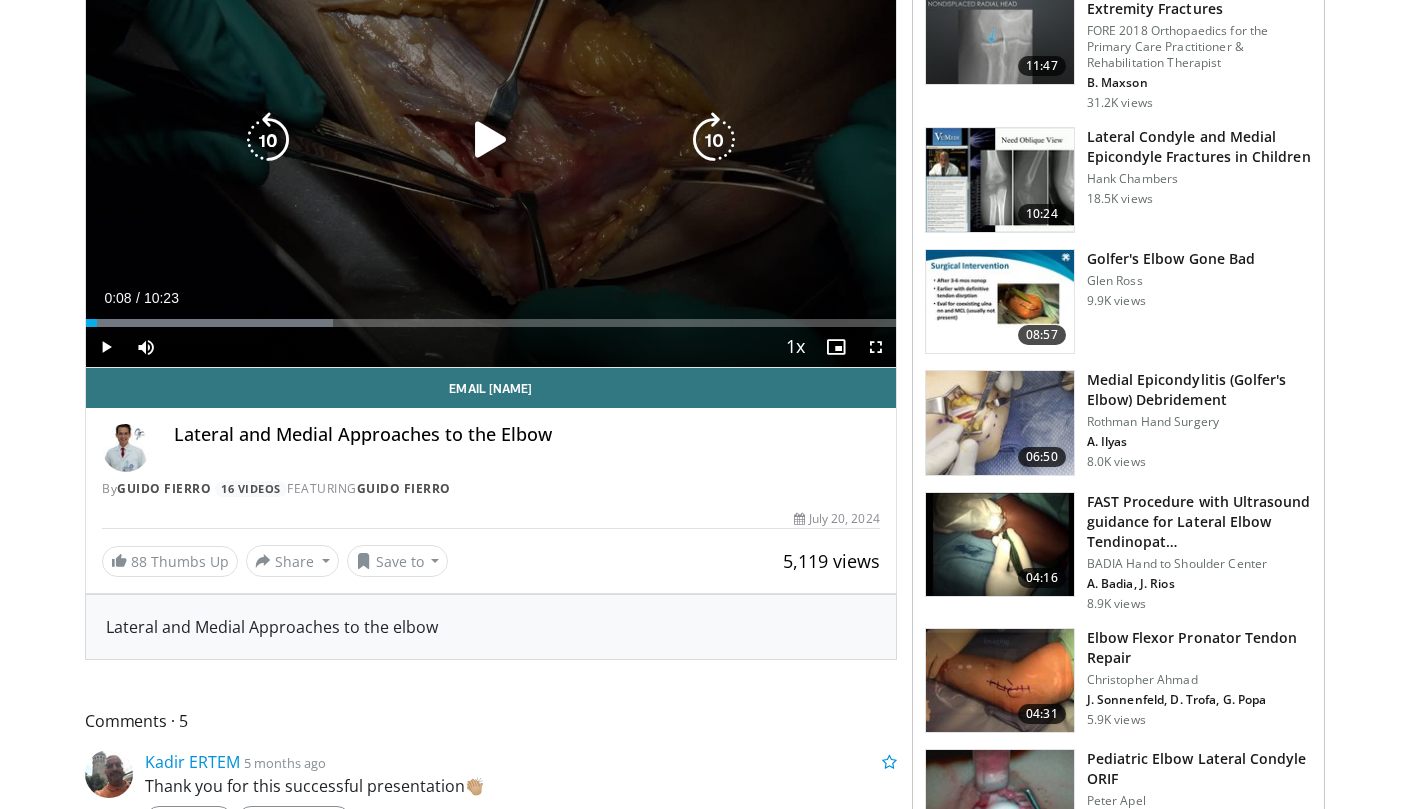 scroll, scrollTop: 371, scrollLeft: 0, axis: vertical 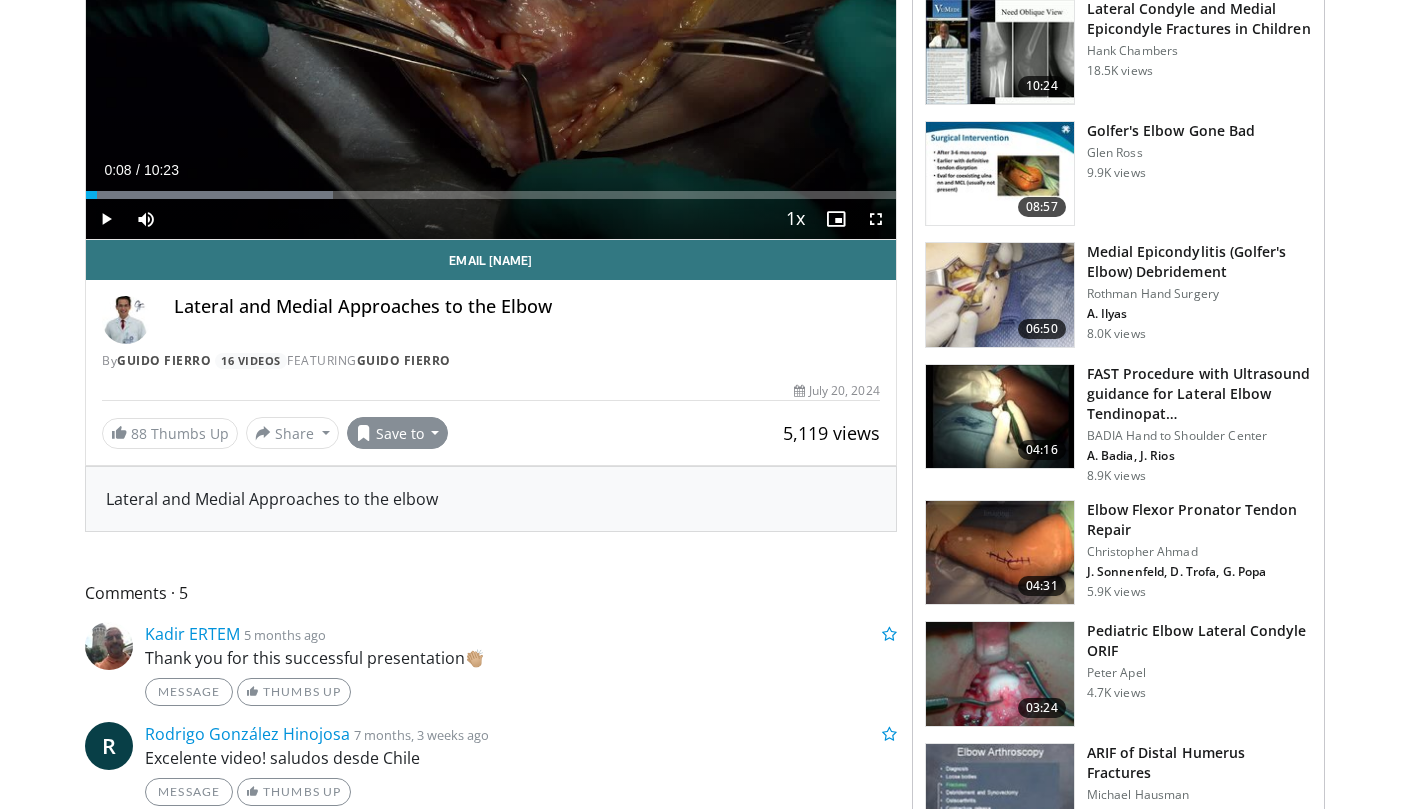 click on "Save to" at bounding box center [398, 433] 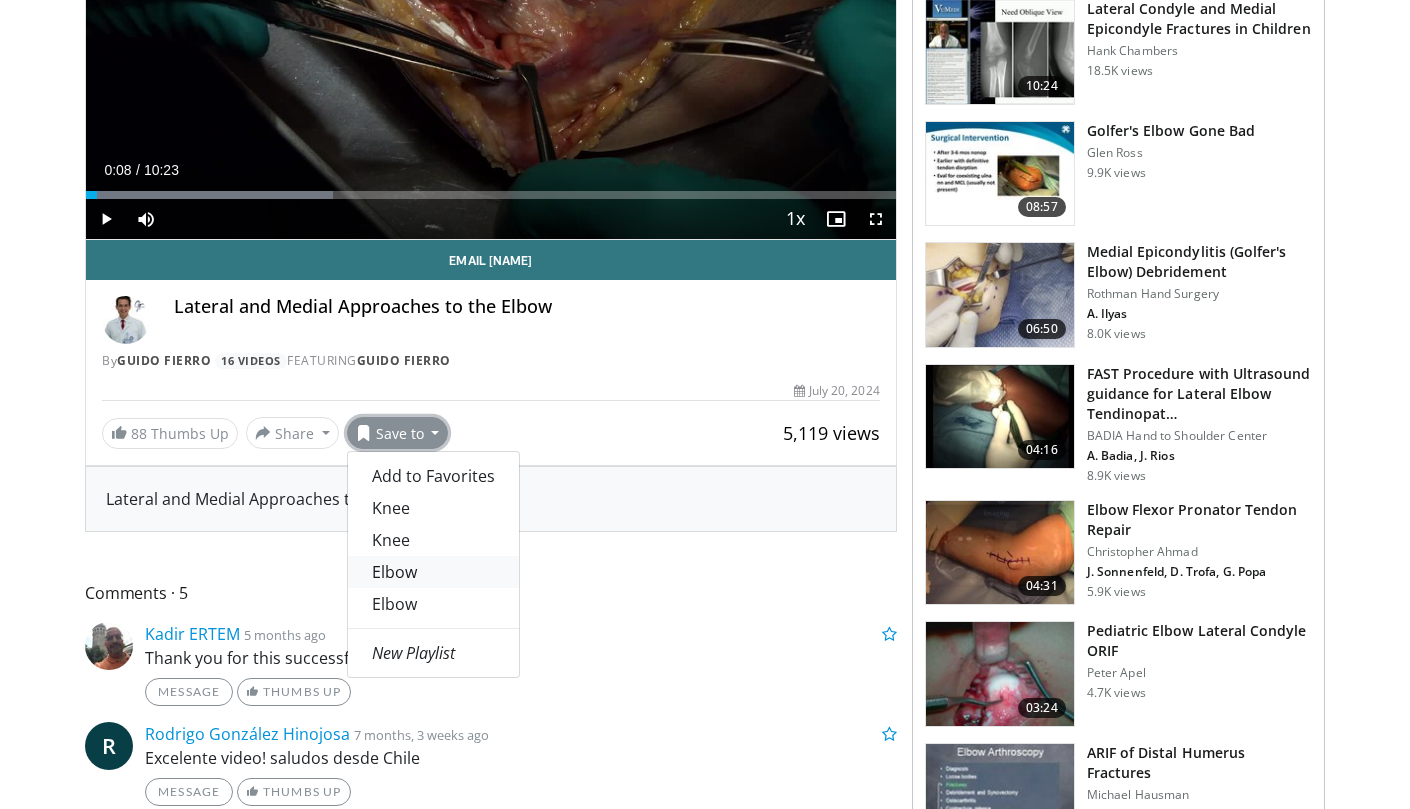 click on "Elbow" at bounding box center [433, 572] 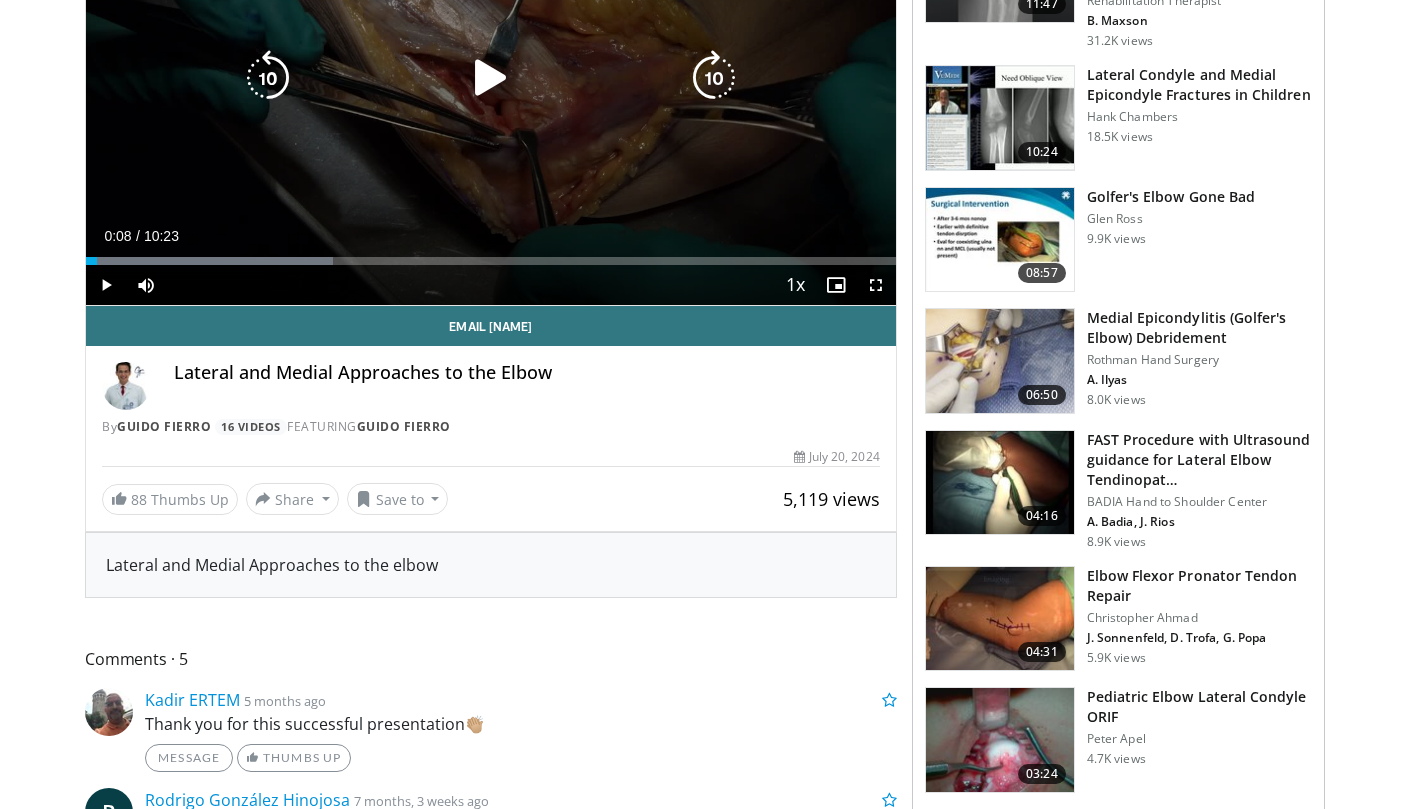 scroll, scrollTop: 6, scrollLeft: 0, axis: vertical 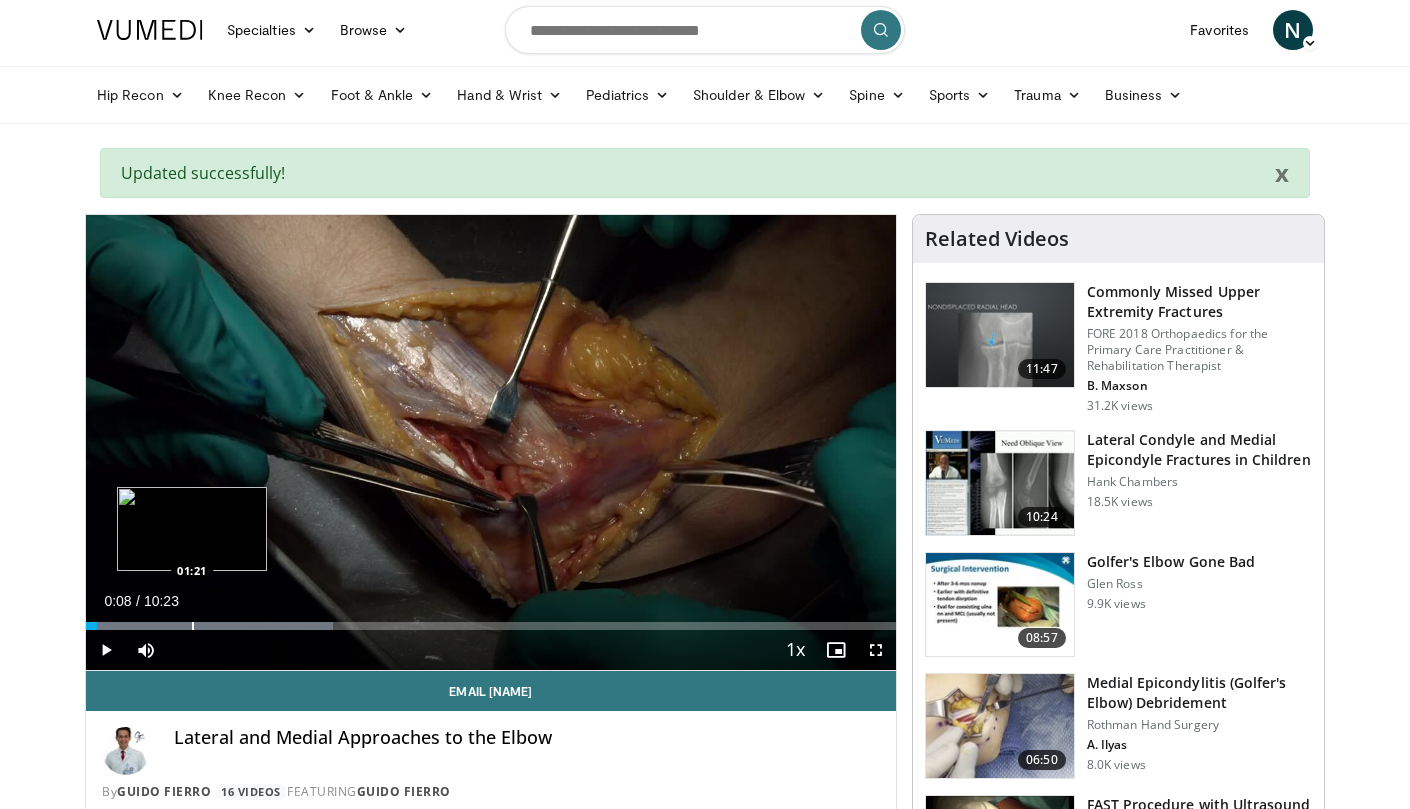 click at bounding box center (193, 626) 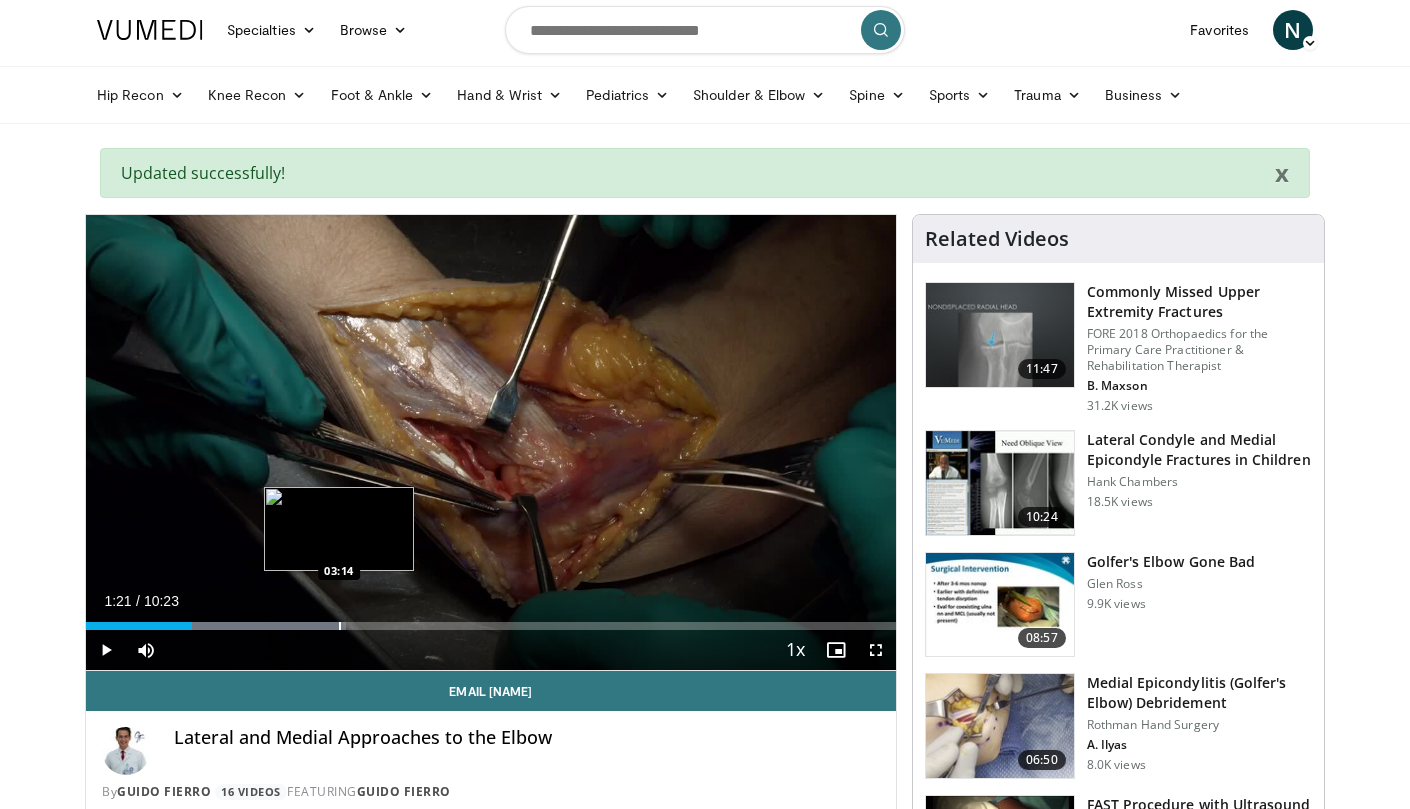 click on "Loaded :  32.13% 01:21 03:14" at bounding box center [491, 620] 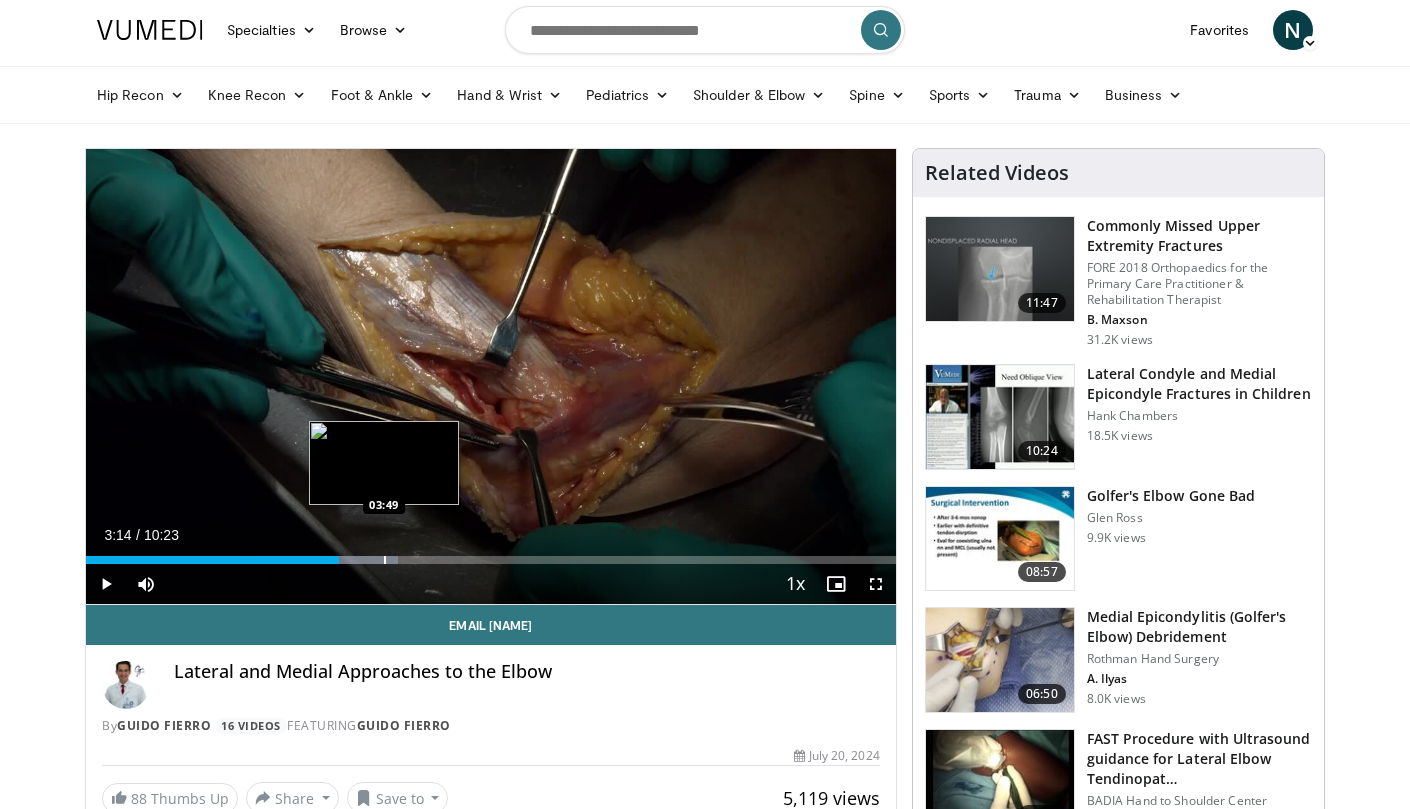 click at bounding box center (385, 560) 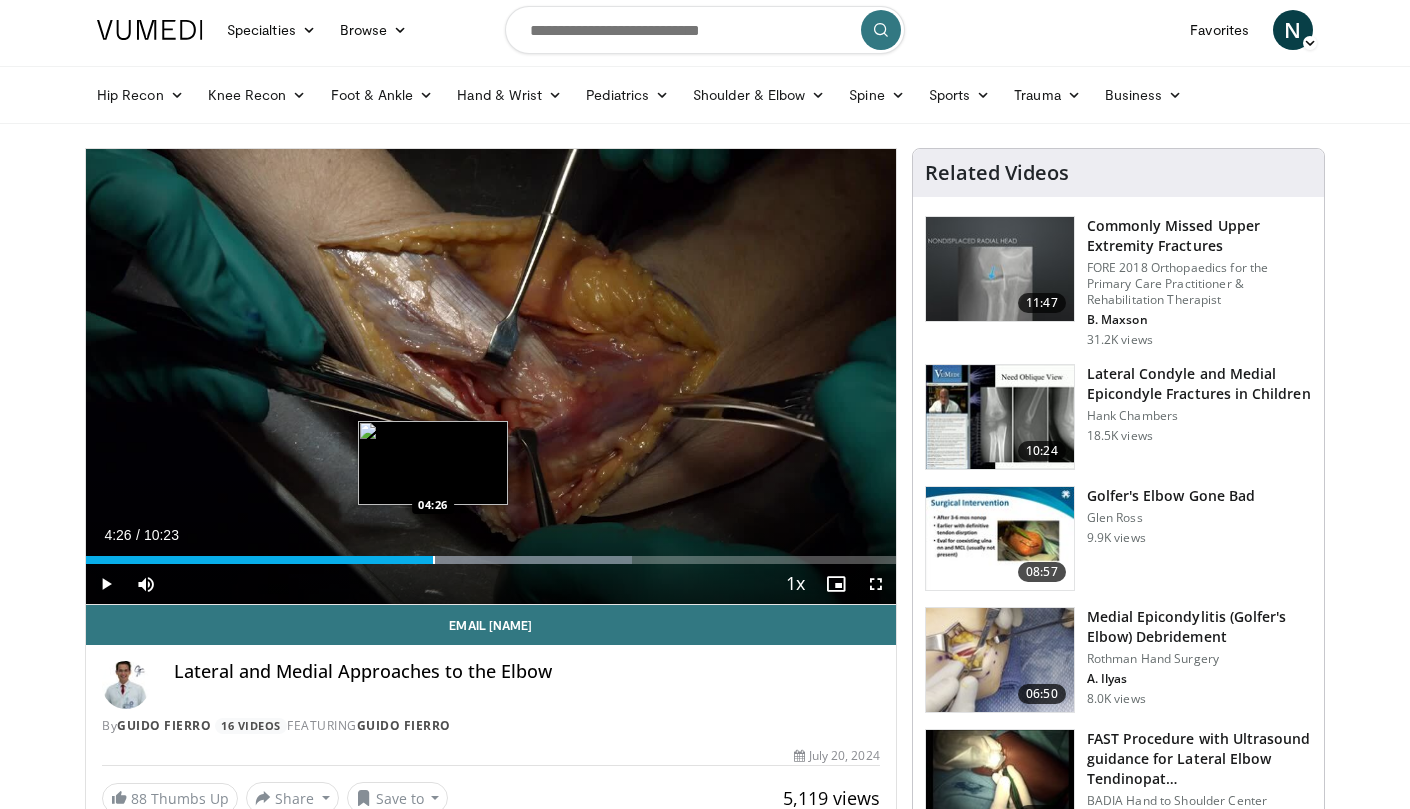 click at bounding box center (434, 560) 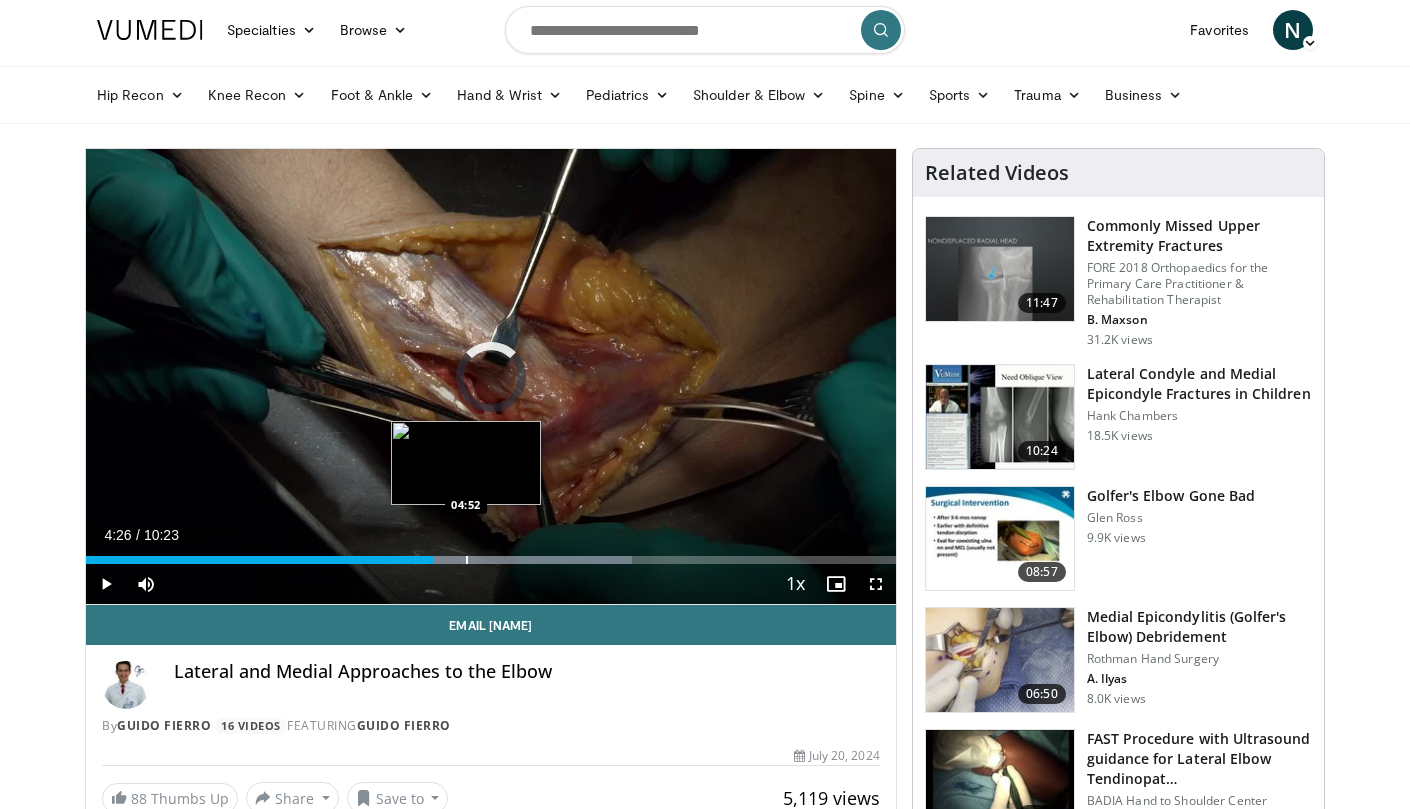 click at bounding box center (467, 560) 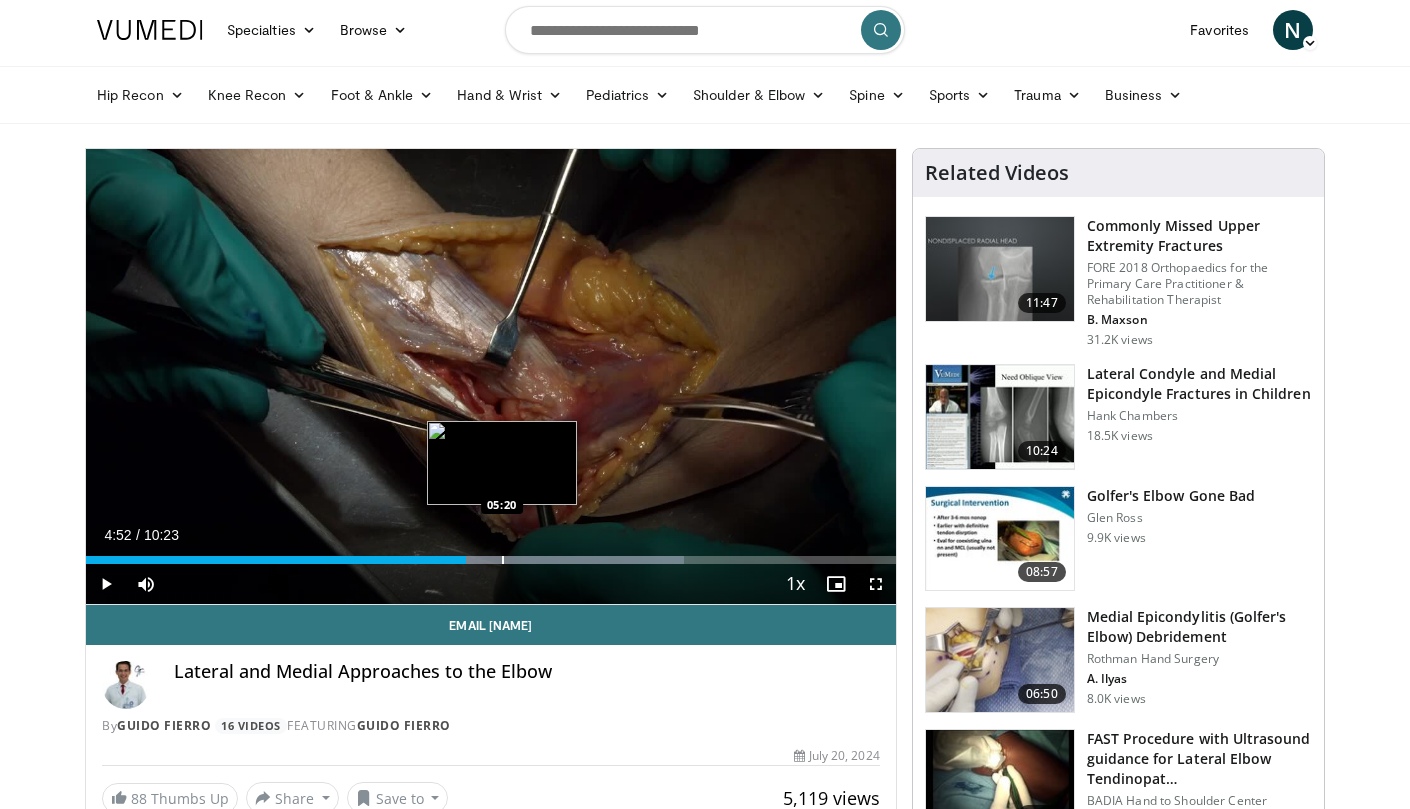 click at bounding box center (503, 560) 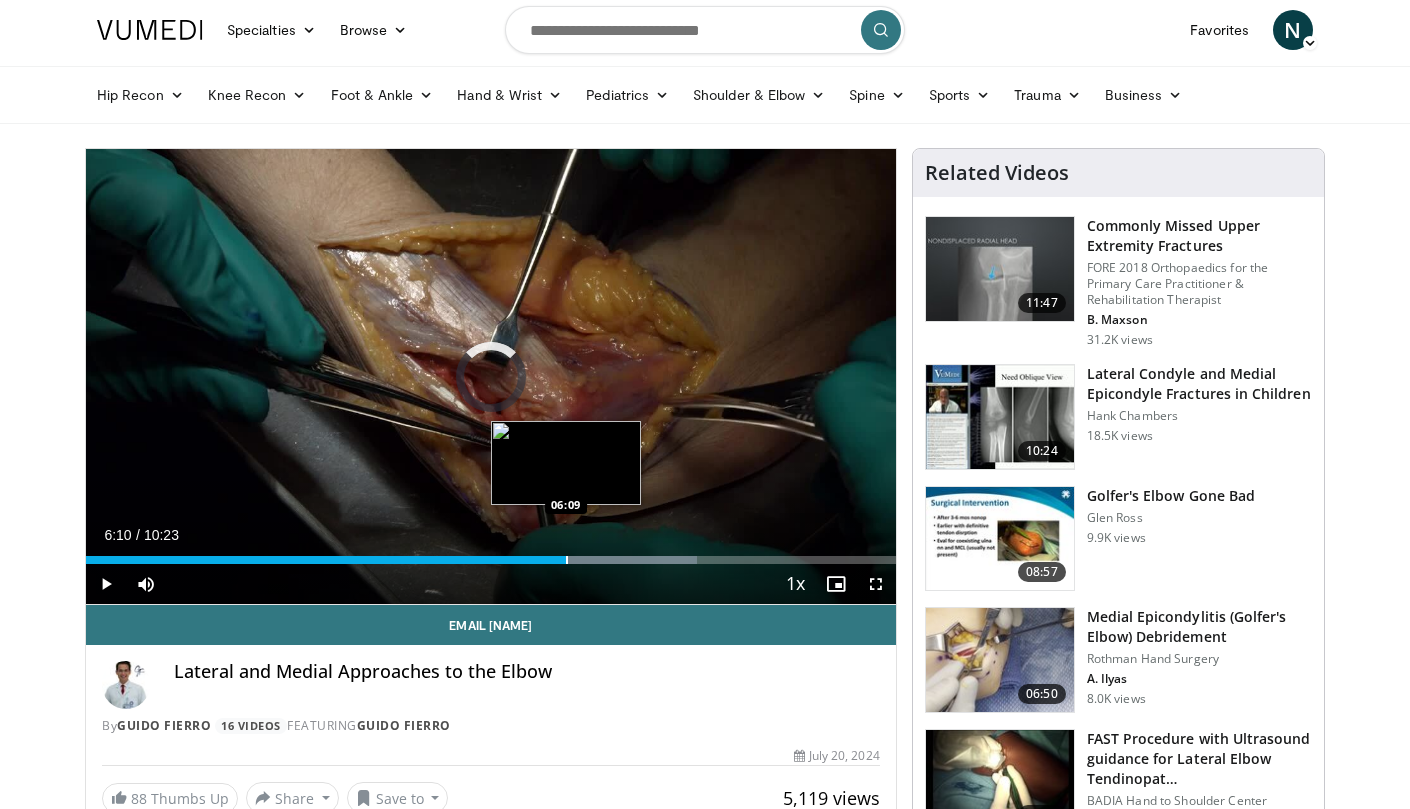 click at bounding box center (567, 560) 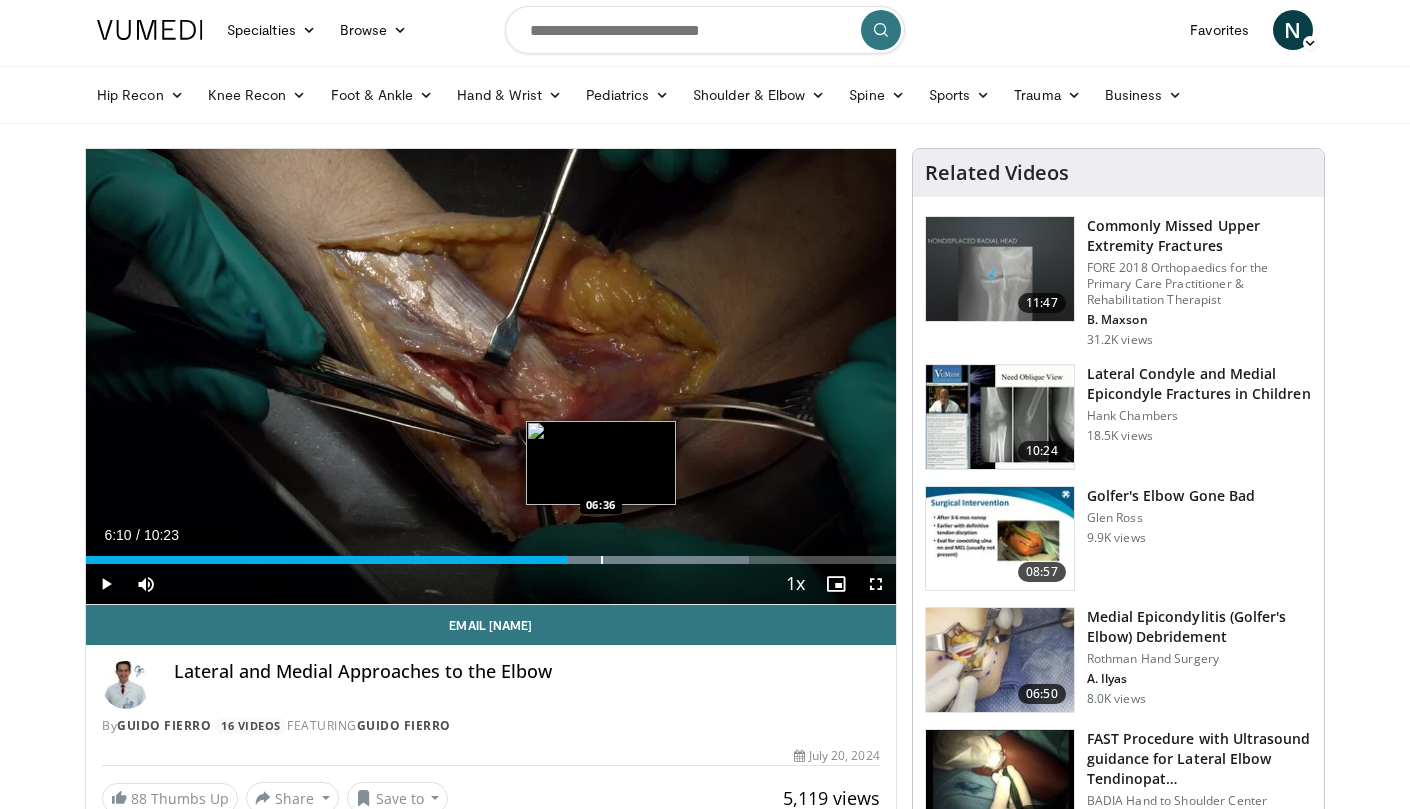 click at bounding box center (611, 560) 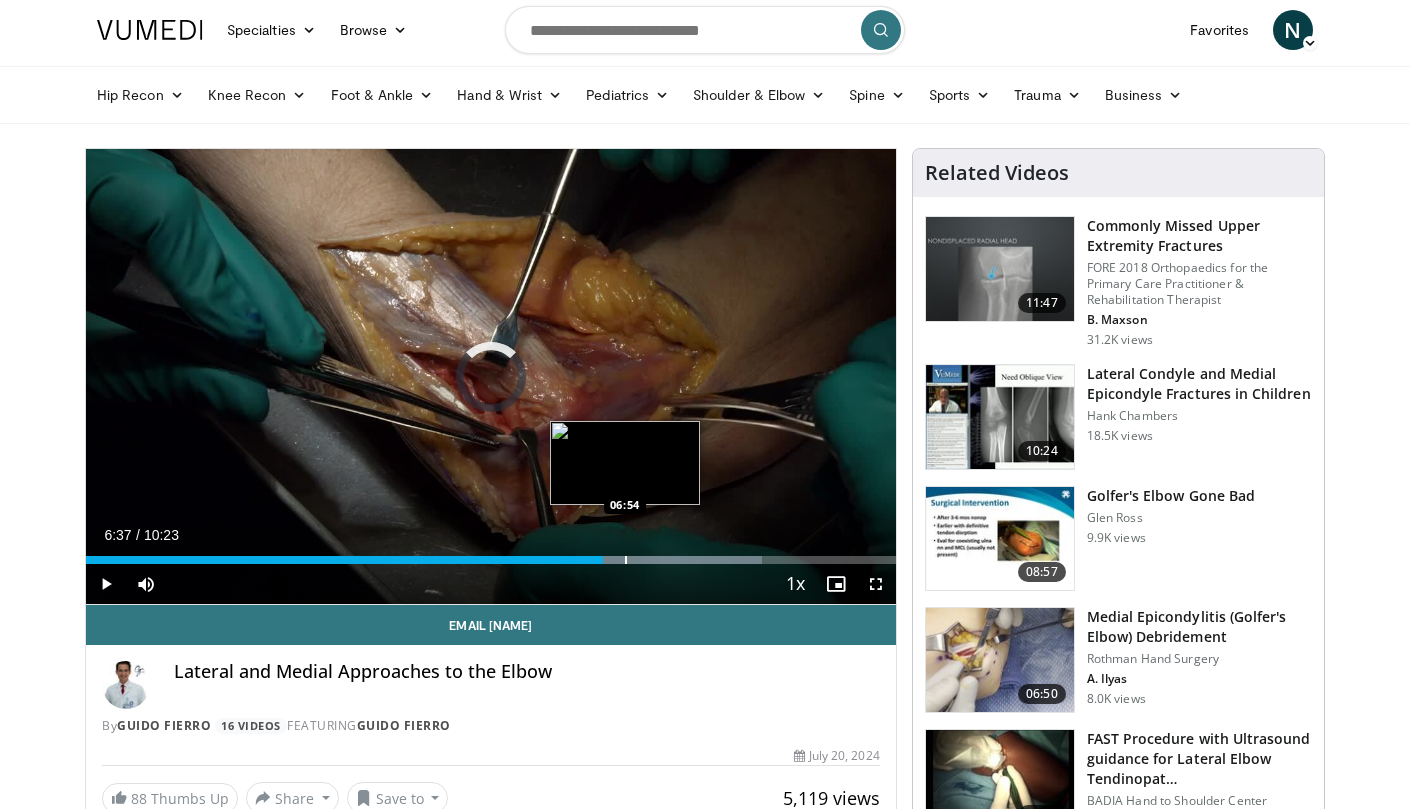click at bounding box center (626, 560) 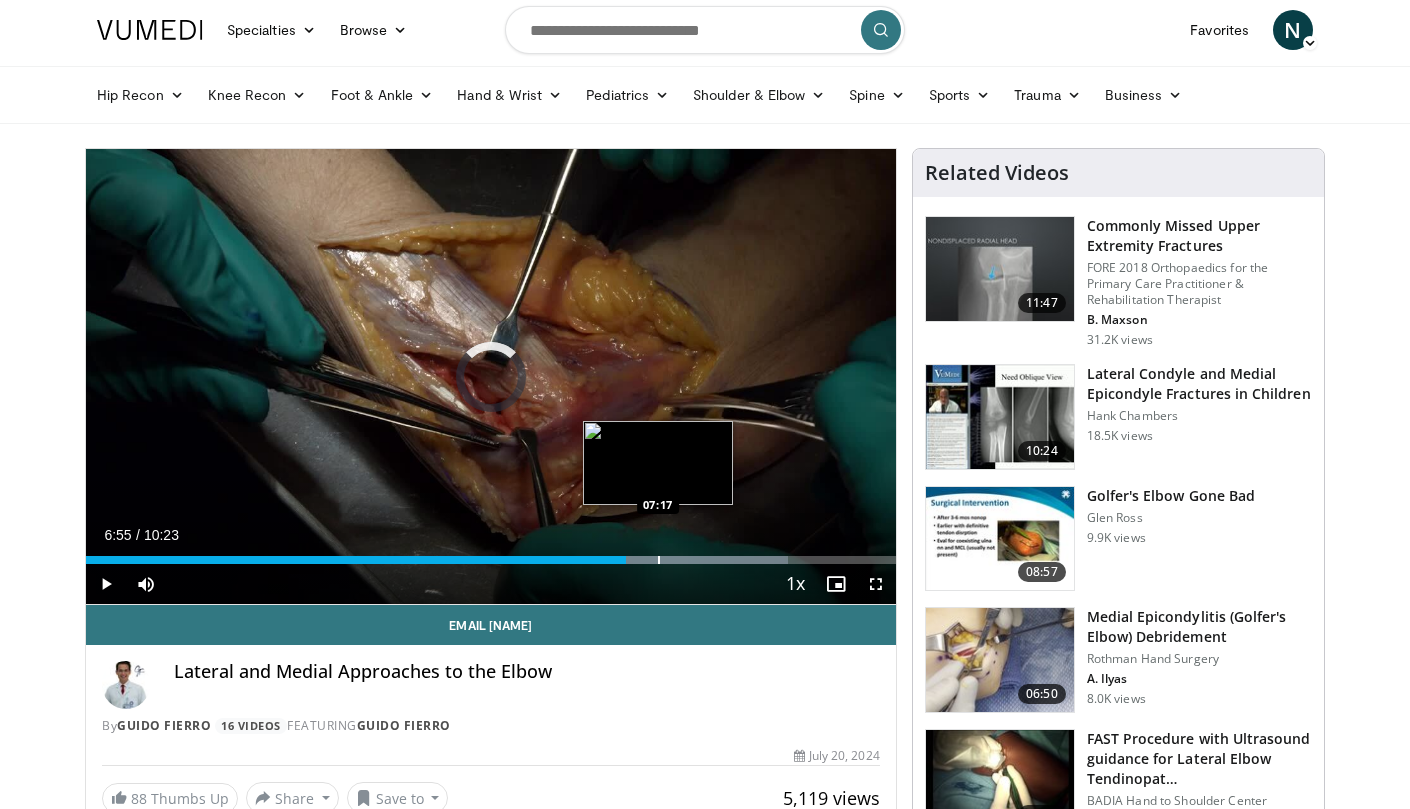 click at bounding box center [659, 560] 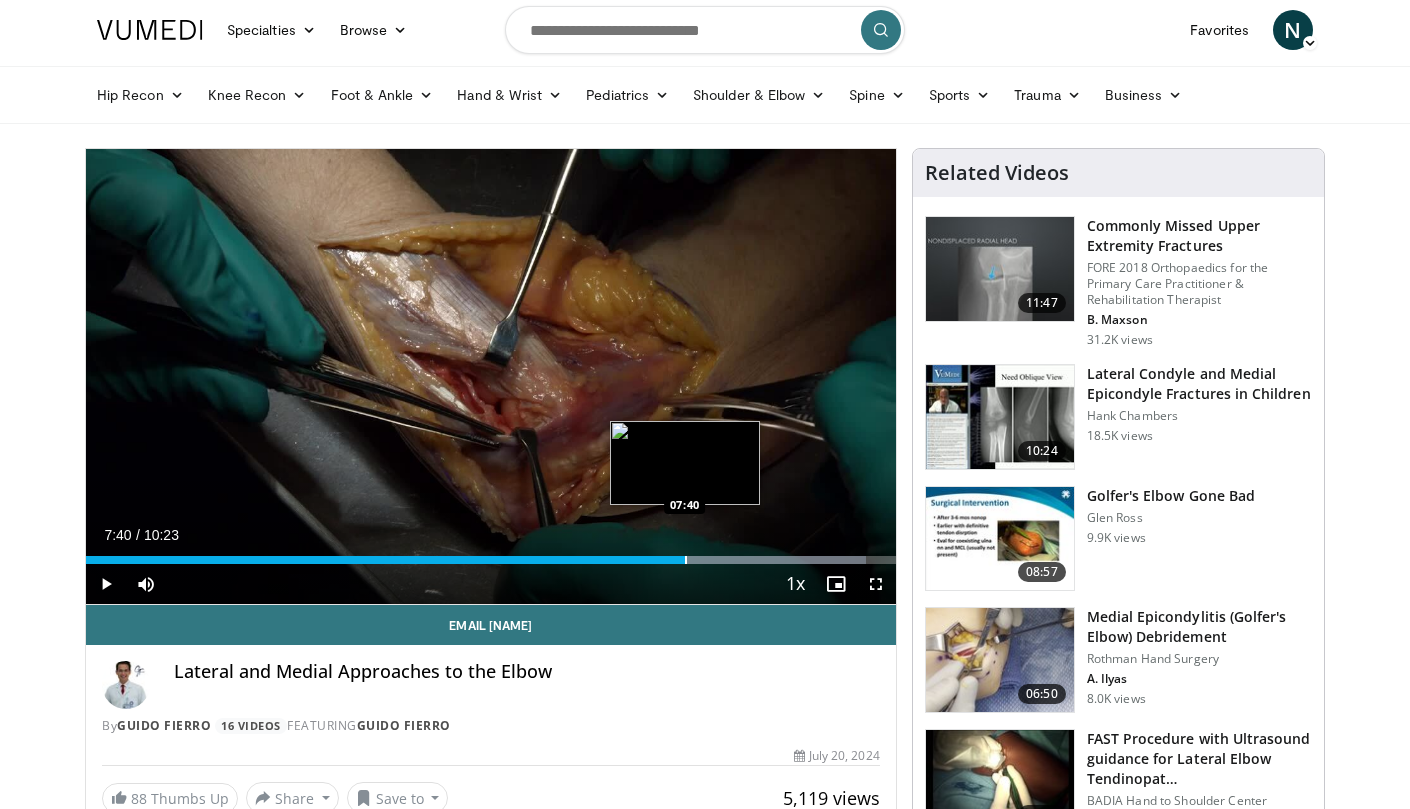 click at bounding box center [686, 560] 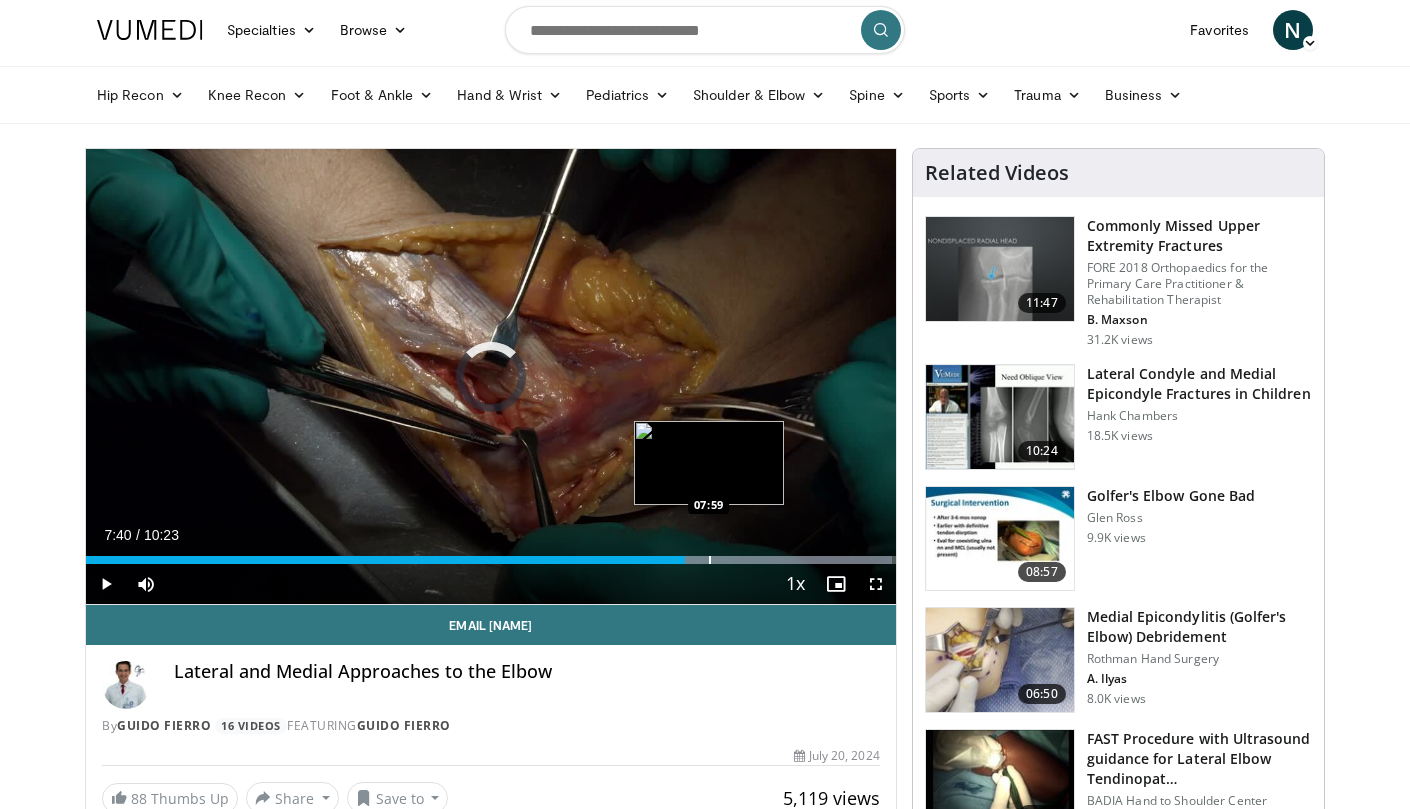 click at bounding box center [769, 560] 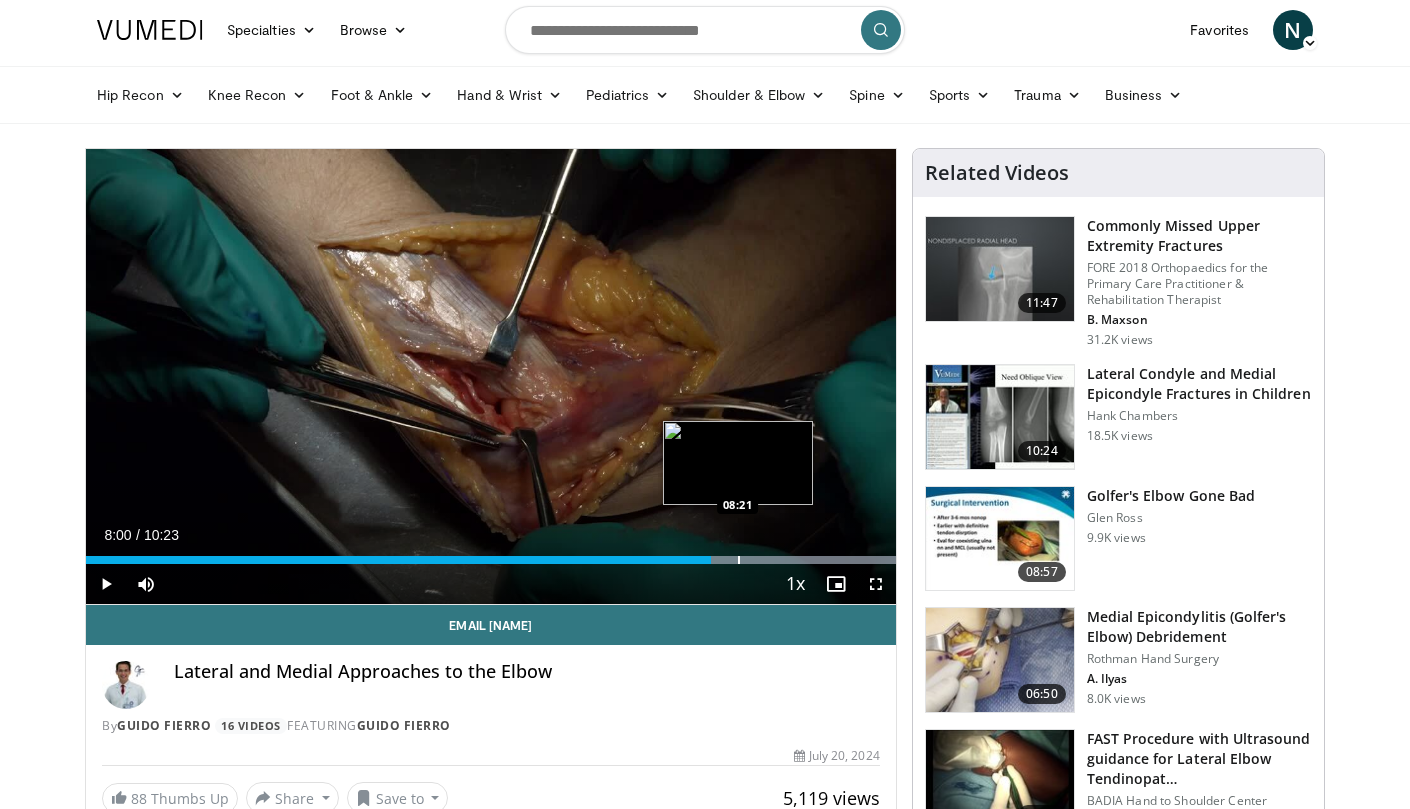 click at bounding box center [739, 560] 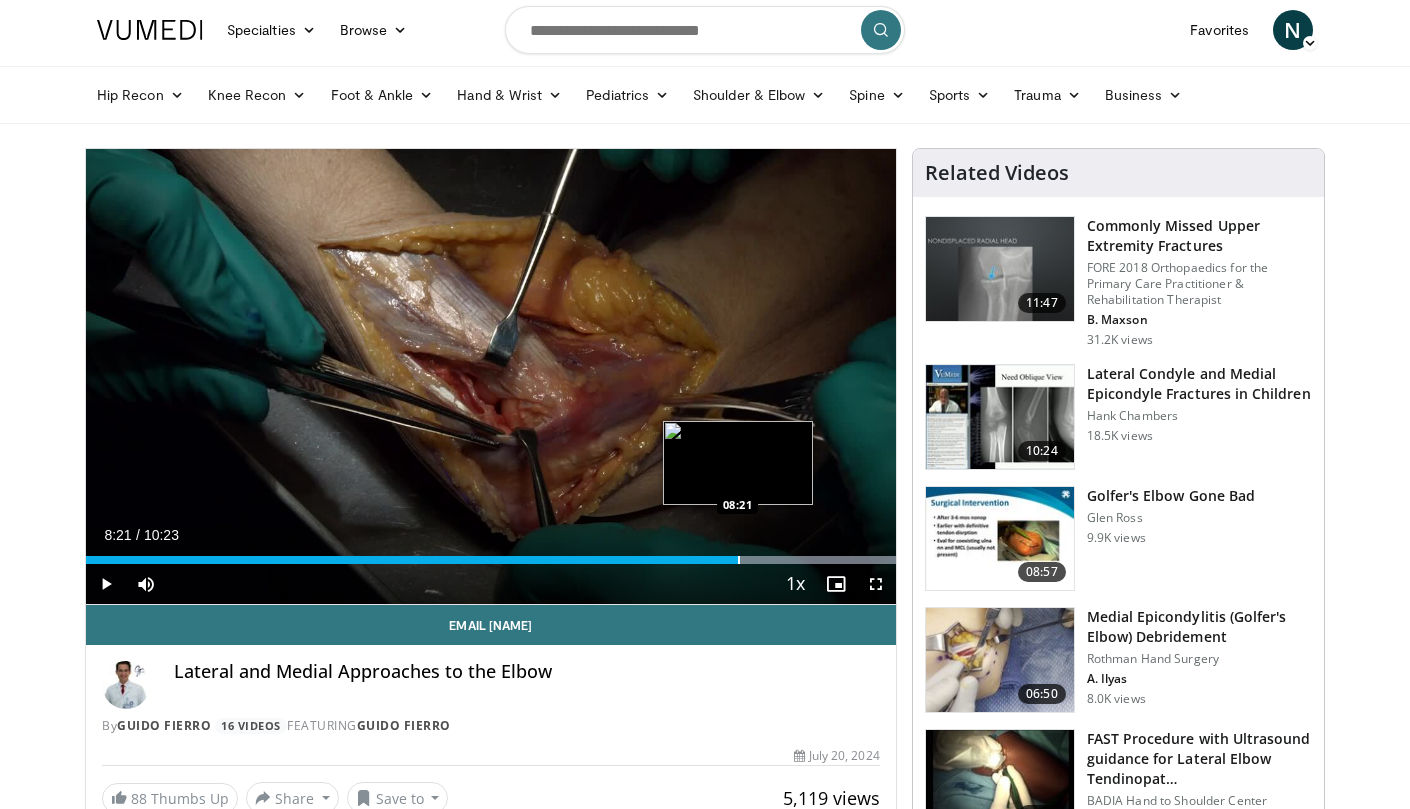 click at bounding box center (739, 560) 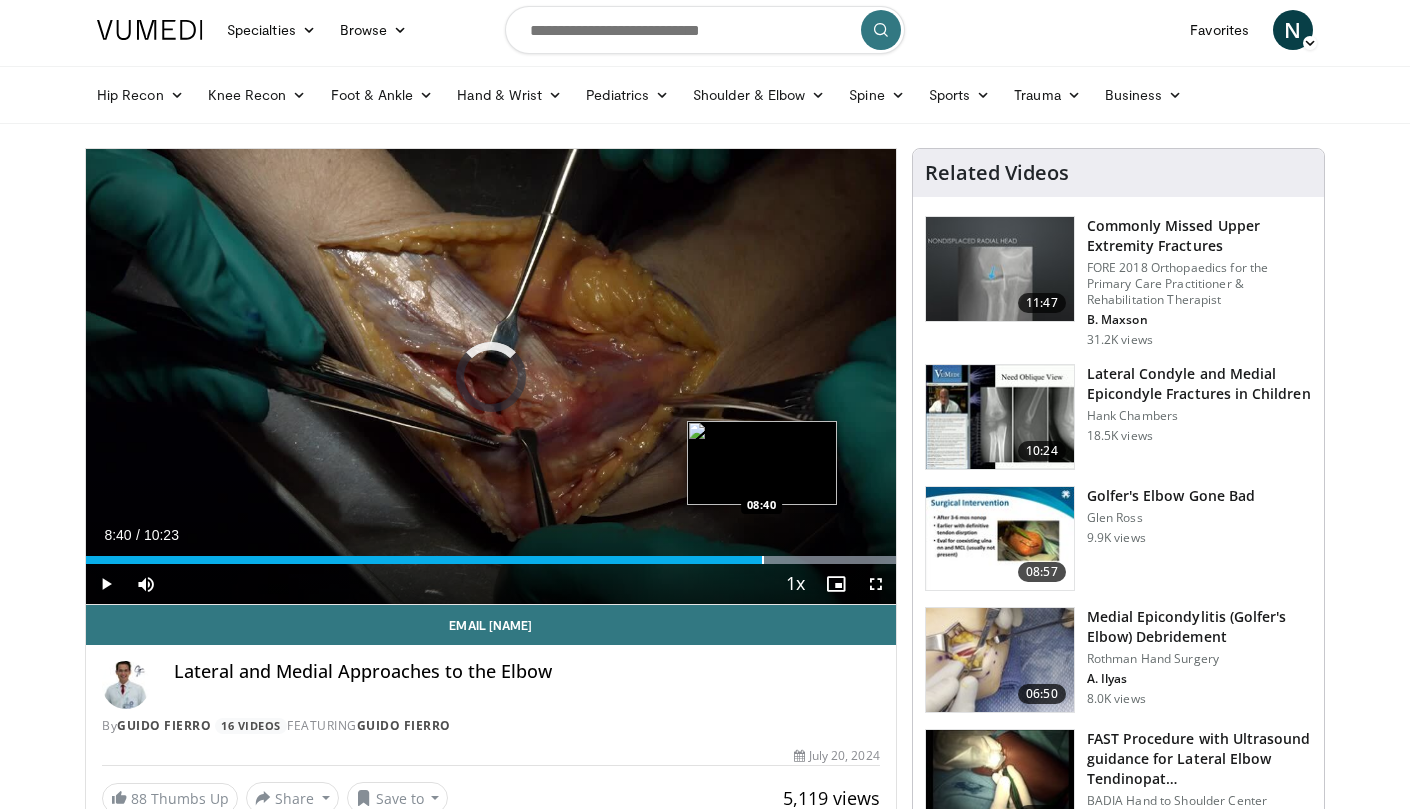 click at bounding box center (763, 560) 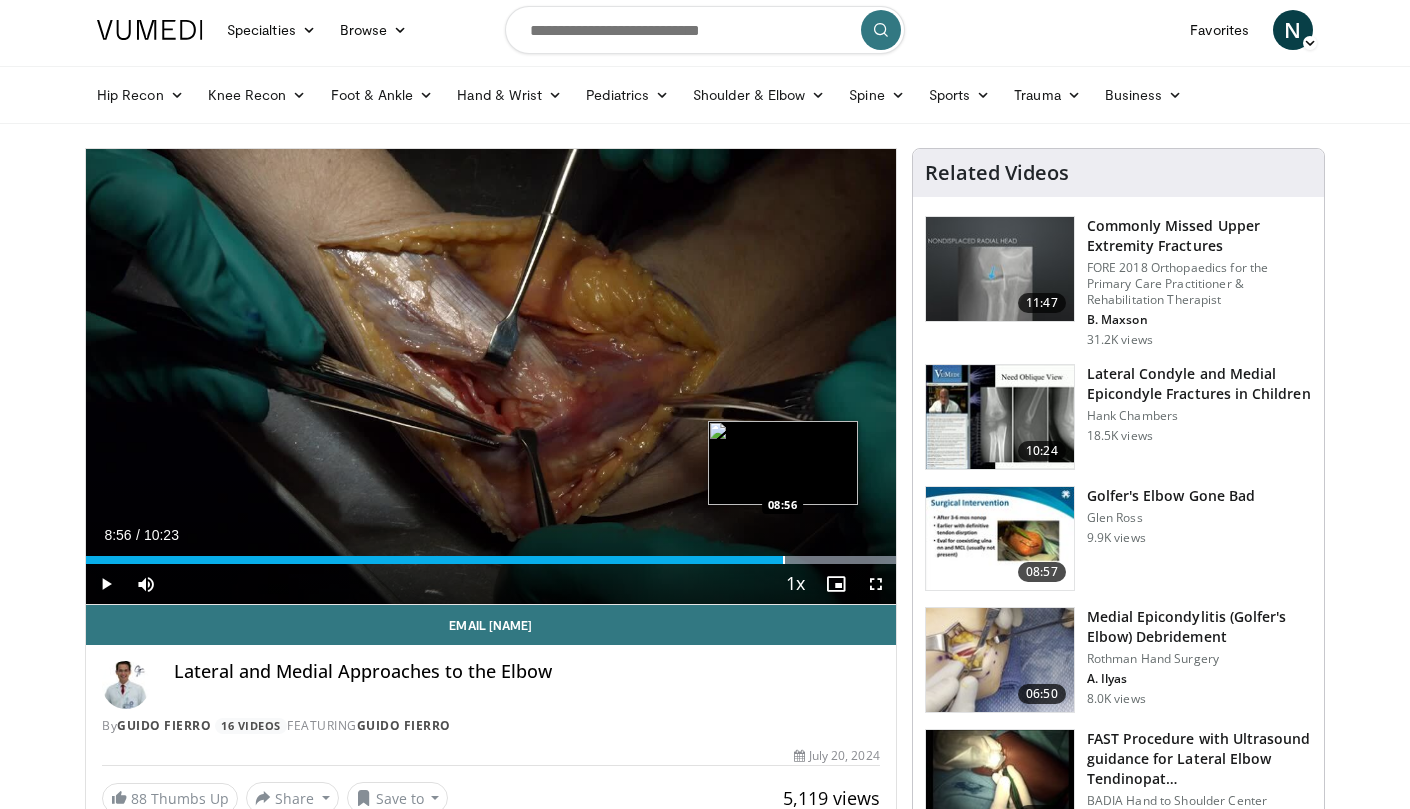 click at bounding box center (784, 560) 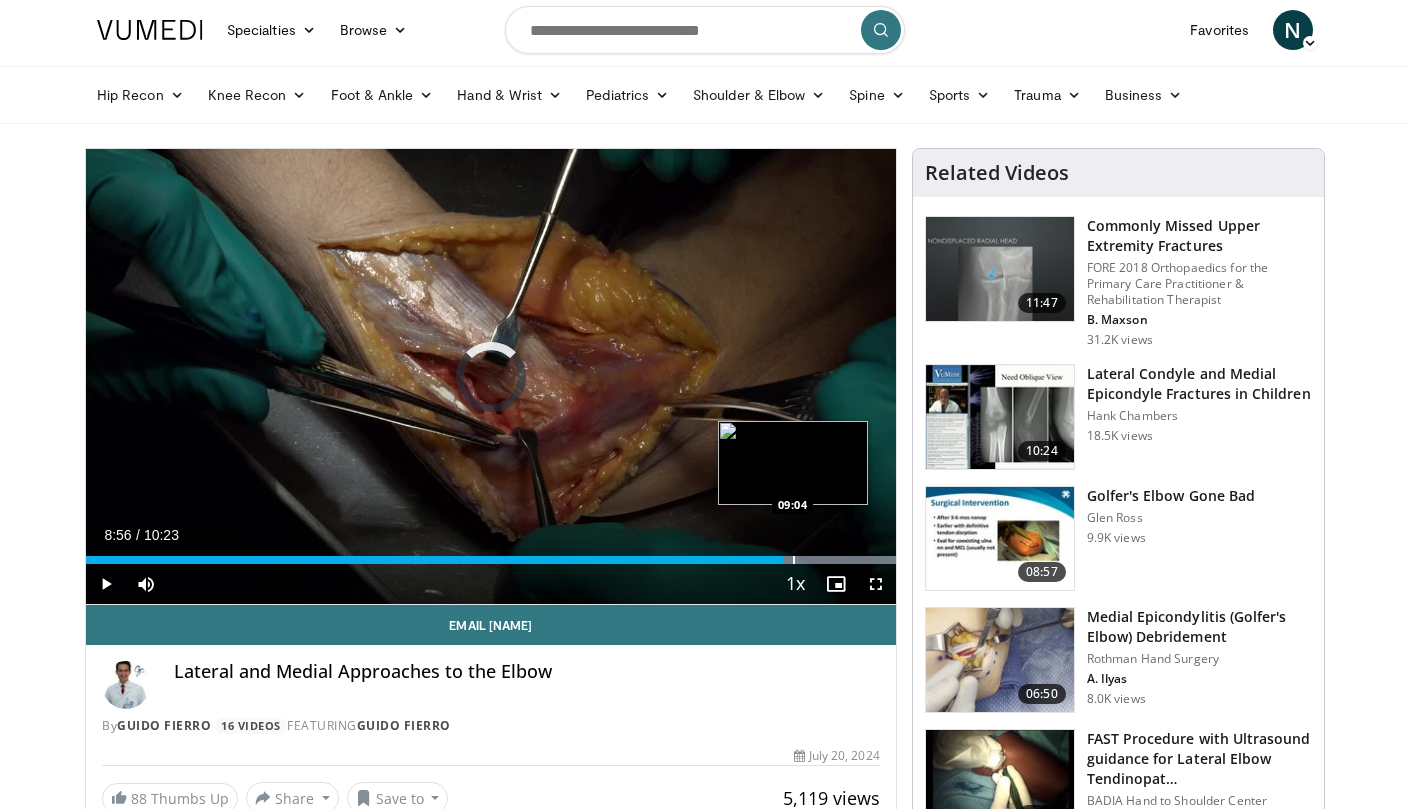 click at bounding box center (794, 560) 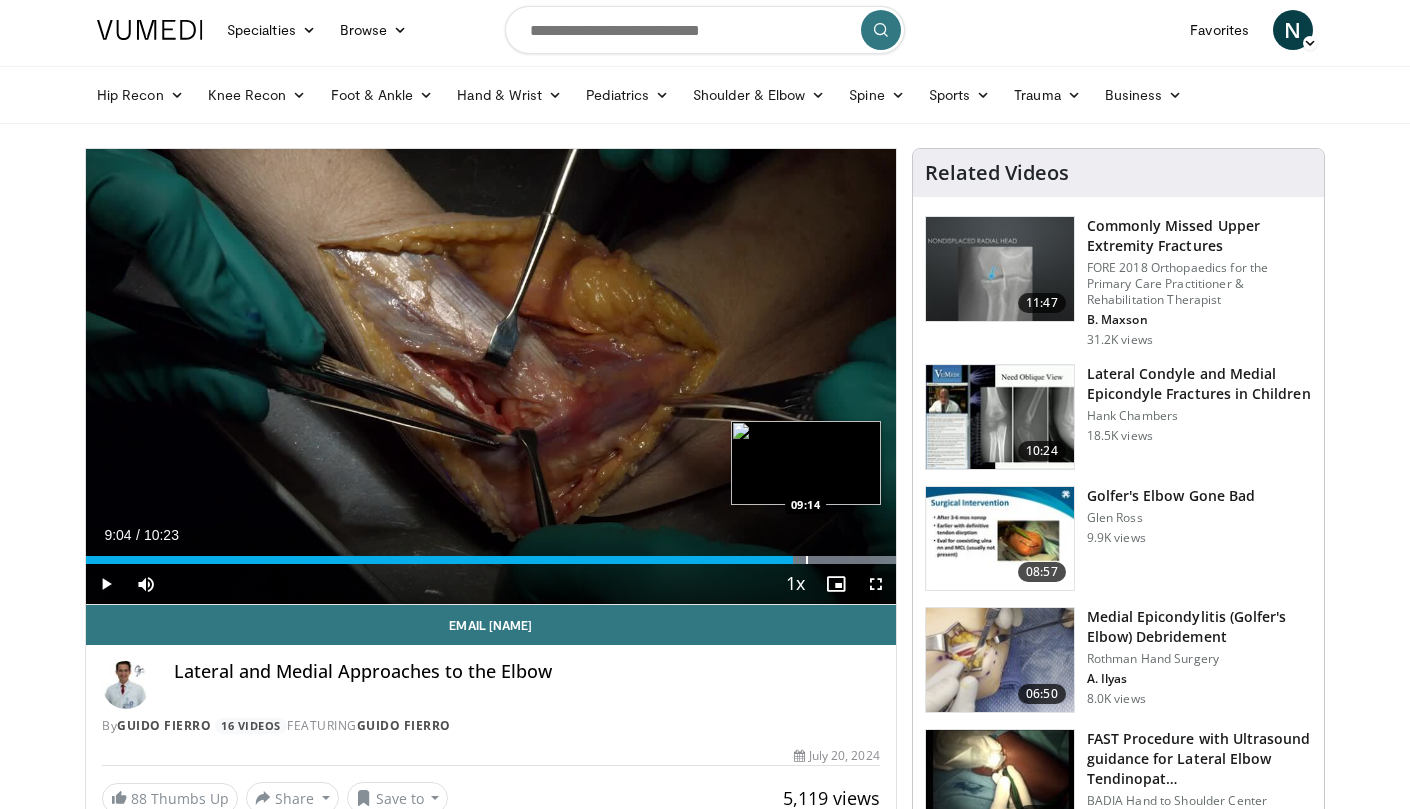 click at bounding box center [807, 560] 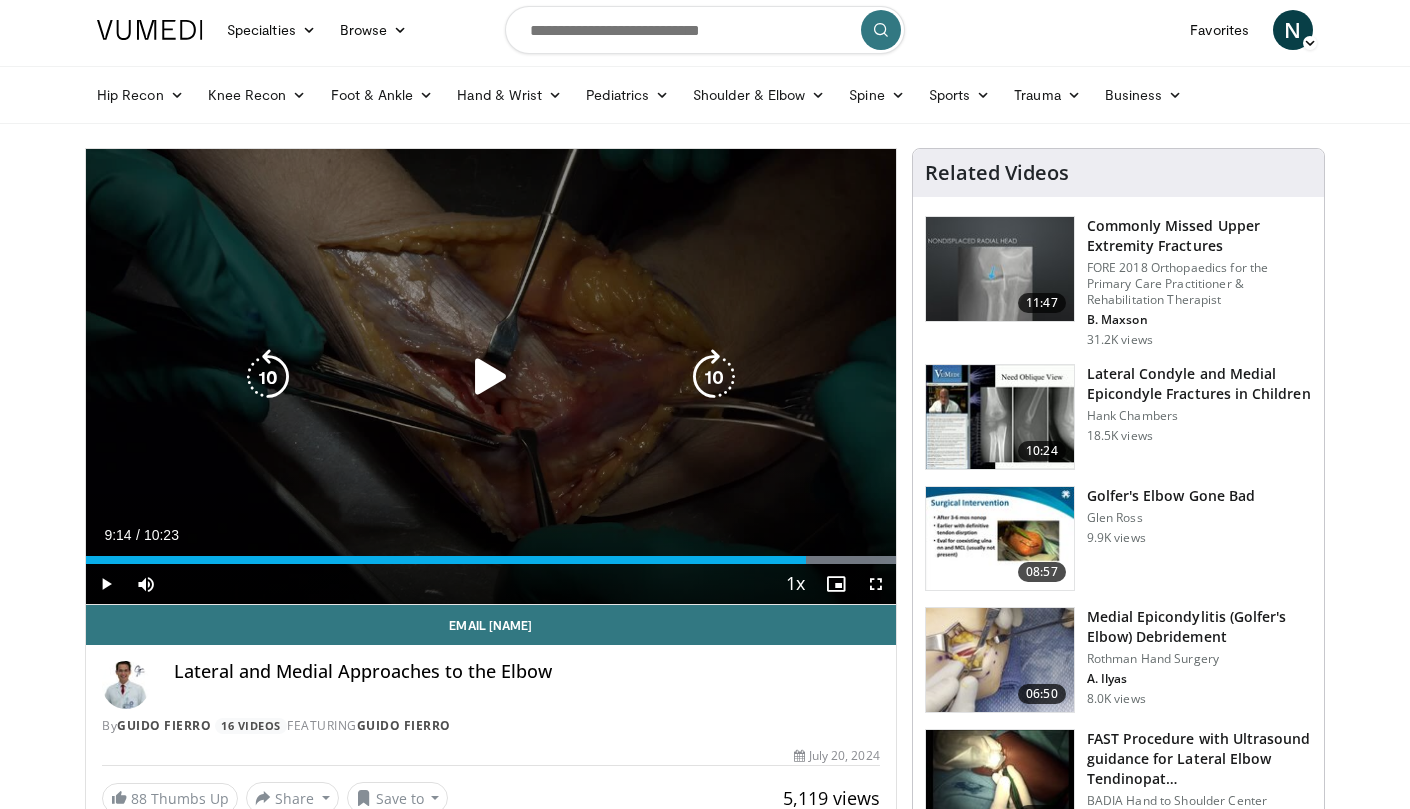 click on "10 seconds
Tap to unmute" at bounding box center (491, 376) 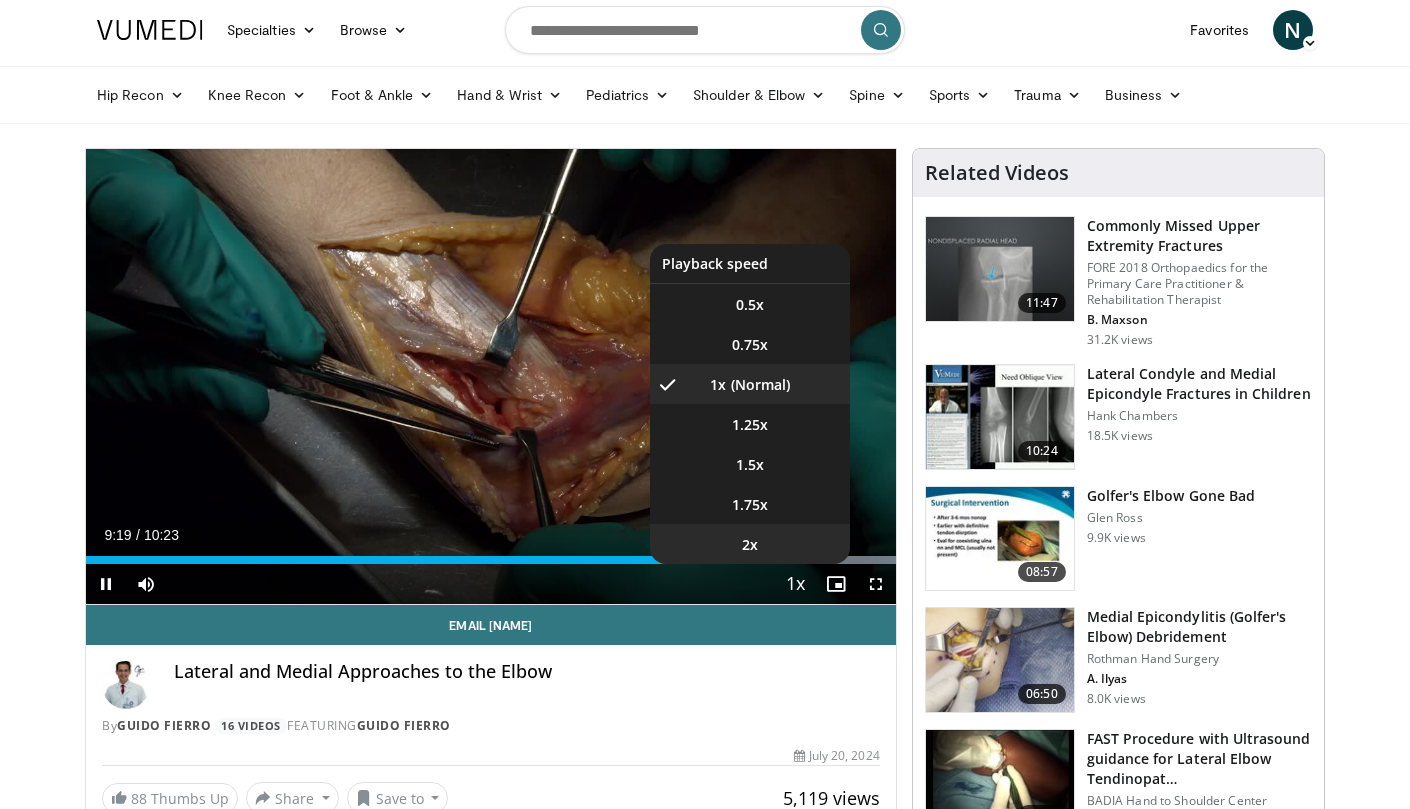 click on "2x" at bounding box center (750, 544) 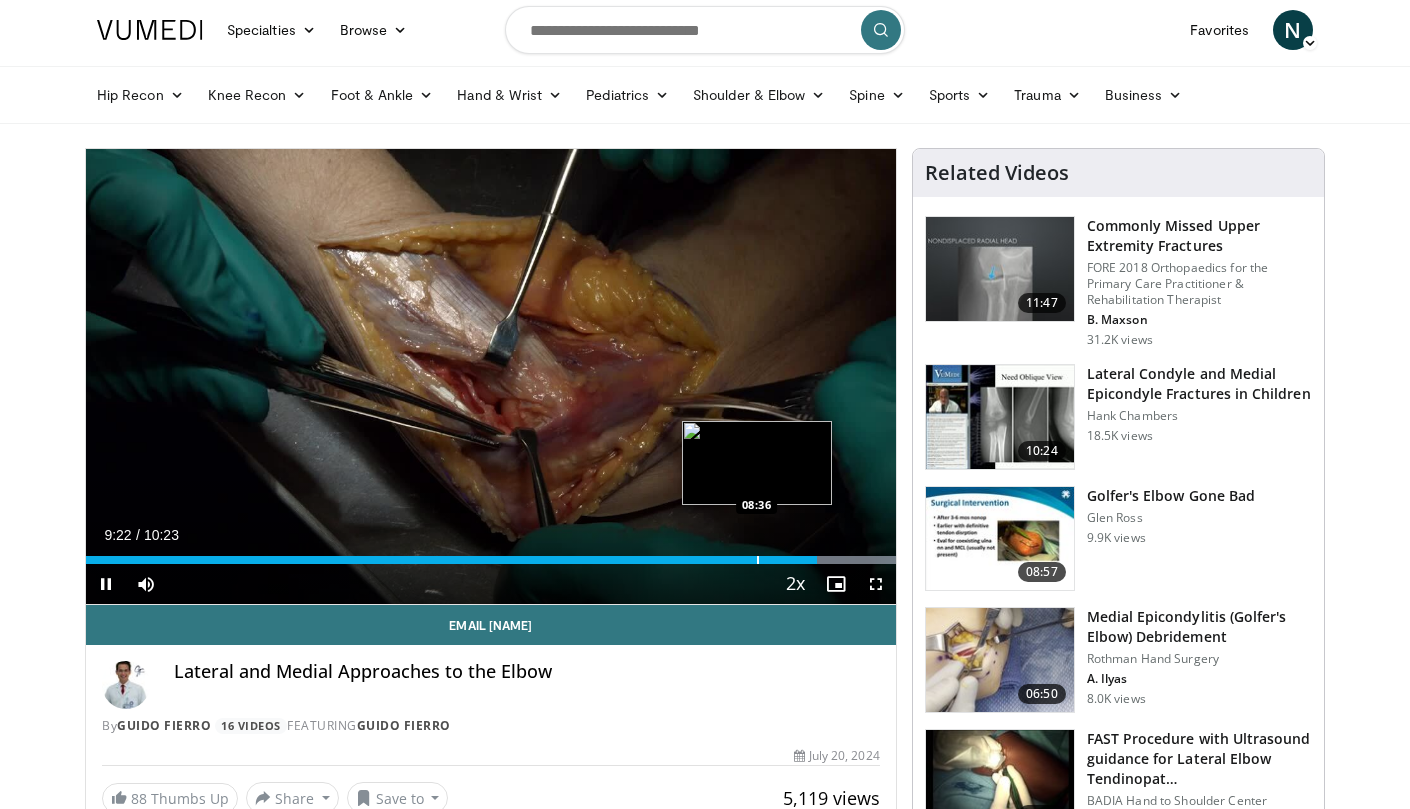 click at bounding box center [758, 560] 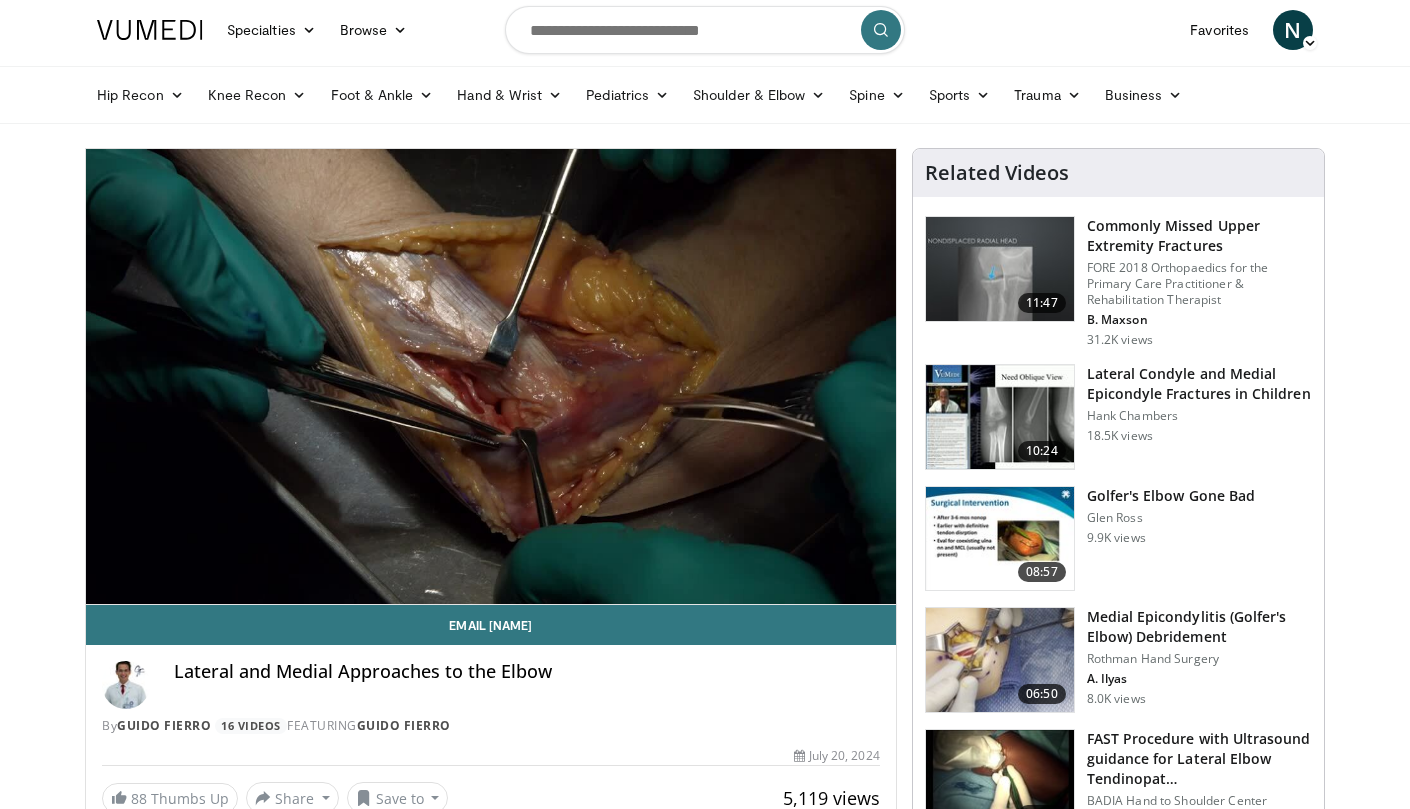 type 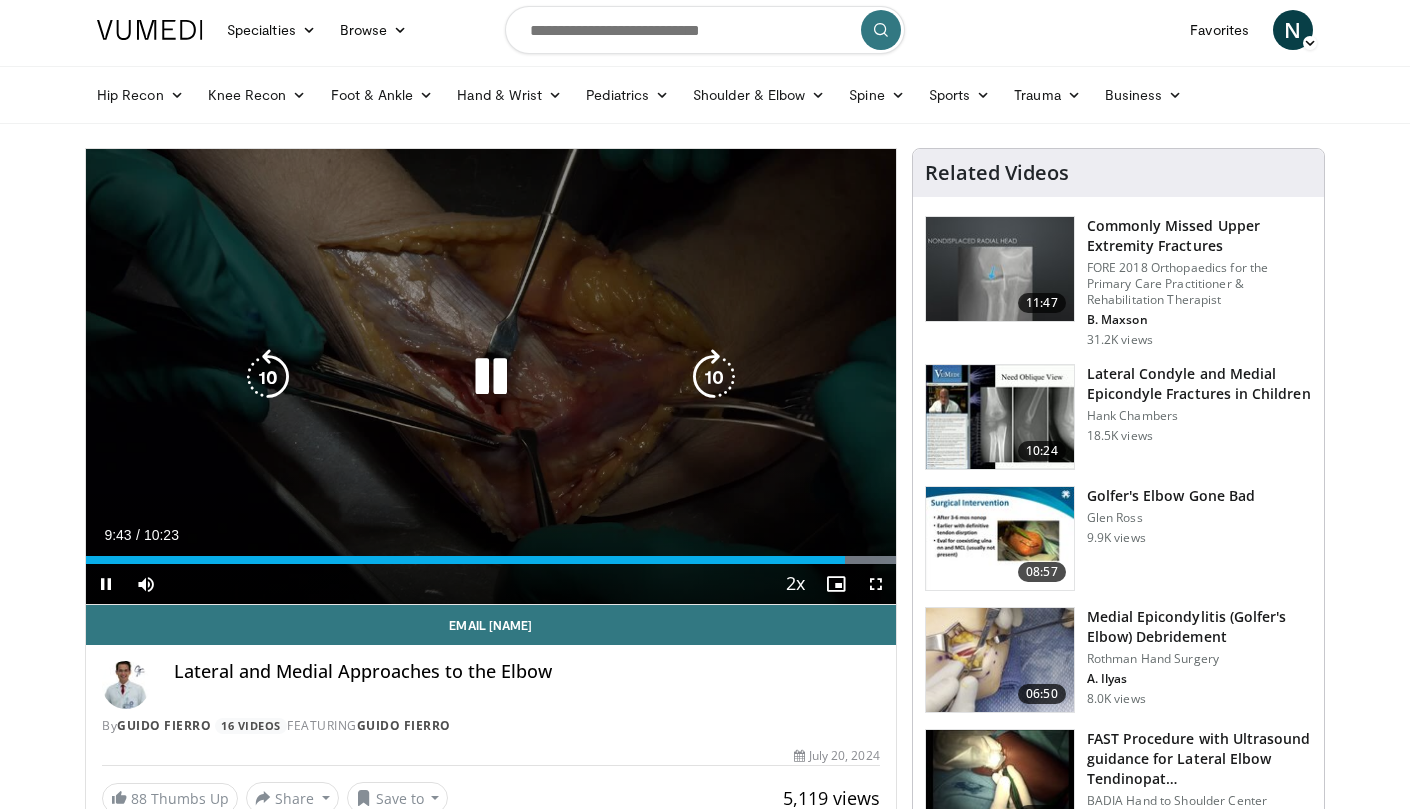 click on "10 seconds
Tap to unmute" at bounding box center (491, 376) 